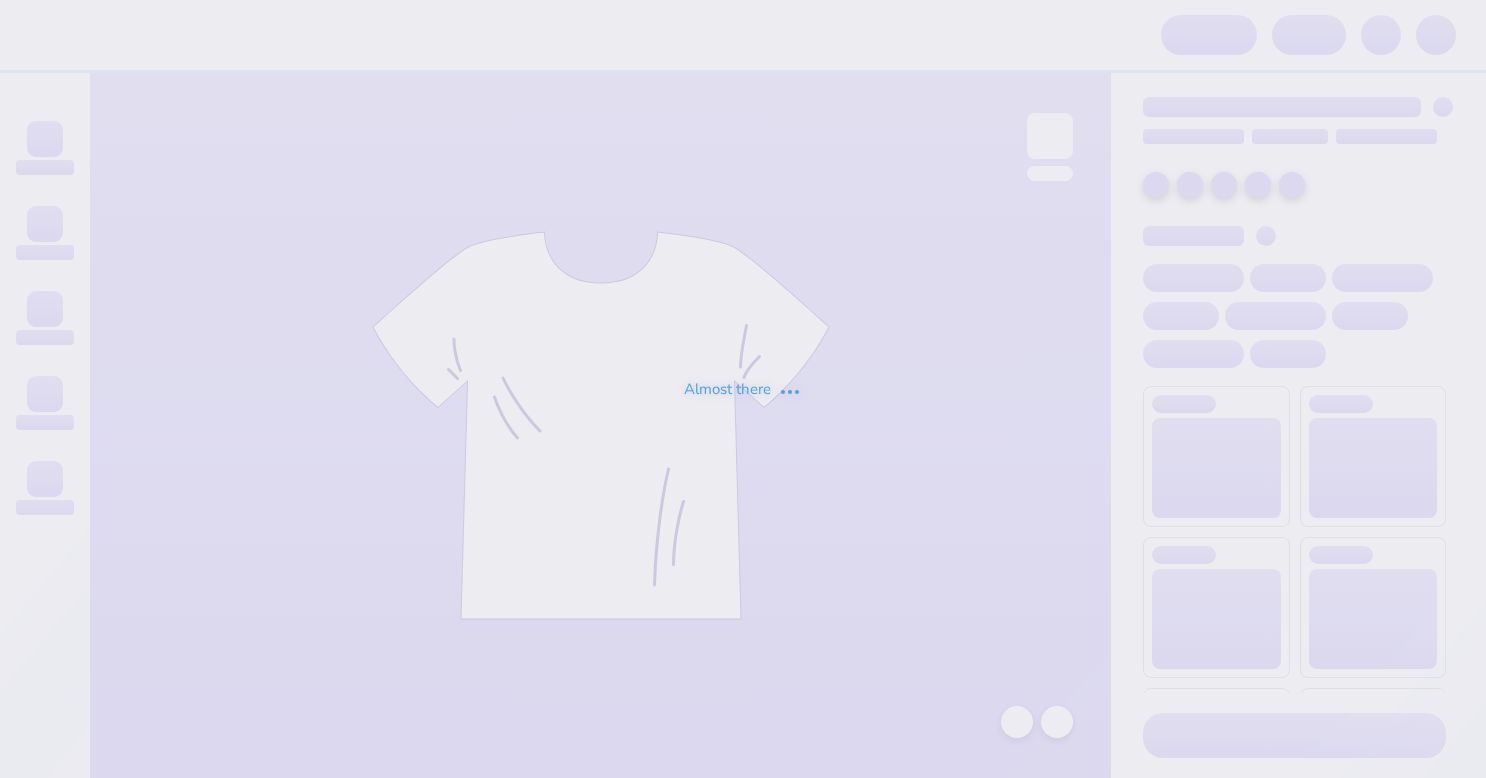scroll, scrollTop: 0, scrollLeft: 0, axis: both 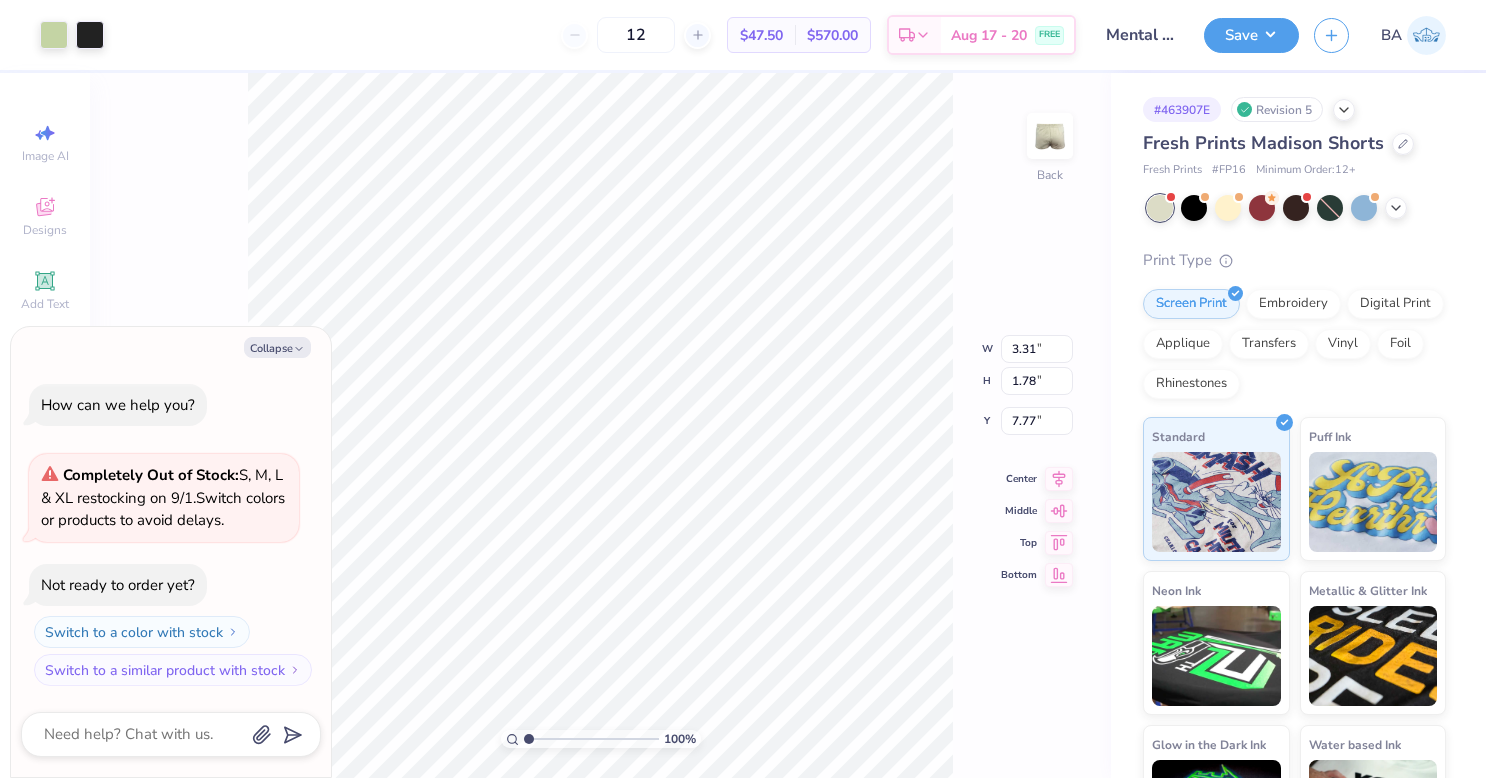click on "100  % Back W 3.31 3.31 " H 1.78 1.78 " Y 7.77 7.77 " Center Middle Top Bottom" at bounding box center [600, 425] 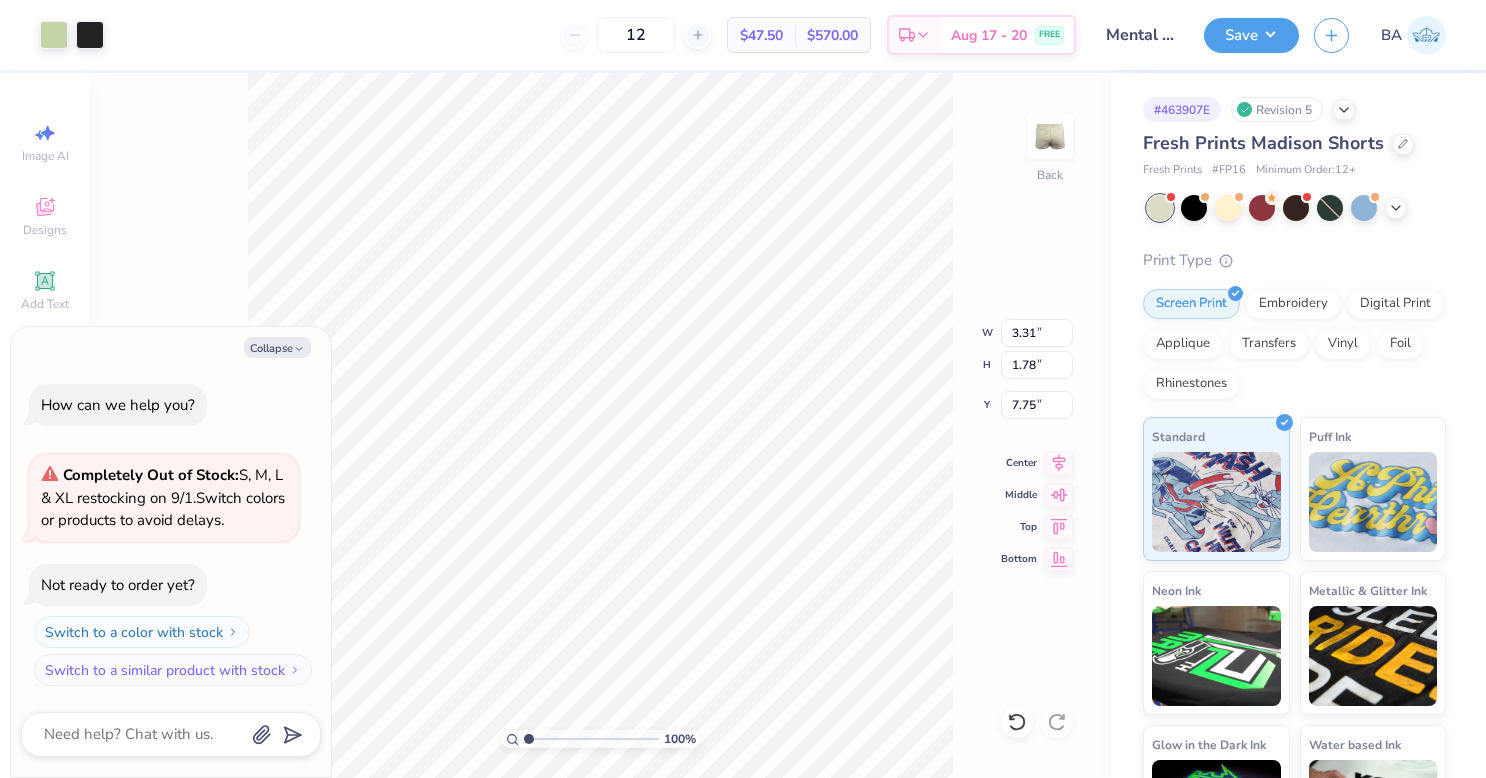 click on "100  % Back W 3.31 3.31 " H 1.78 1.78 " Y 7.75 7.75 " Center Middle Top Bottom" at bounding box center [600, 425] 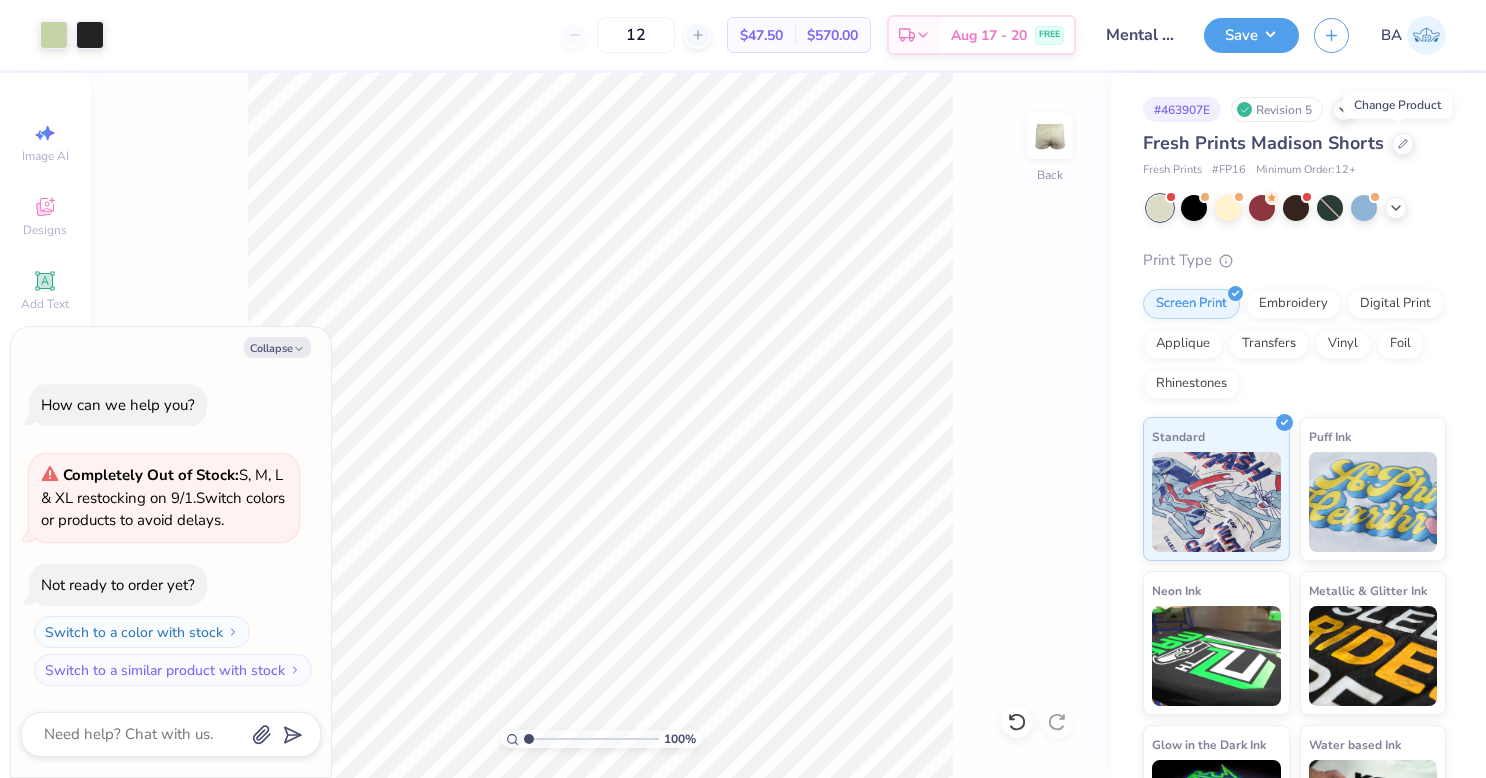 click at bounding box center [1403, 144] 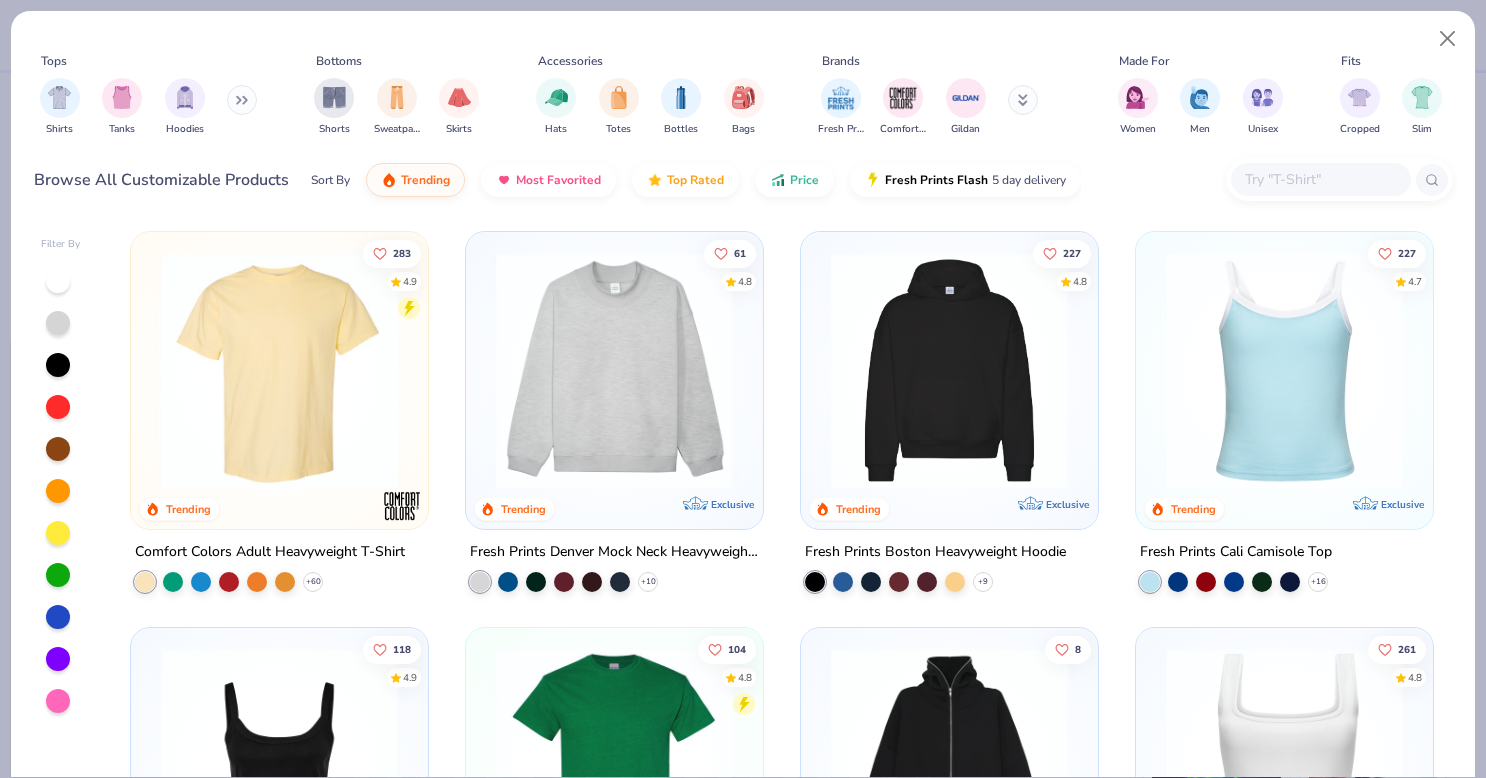 click at bounding box center (242, 100) 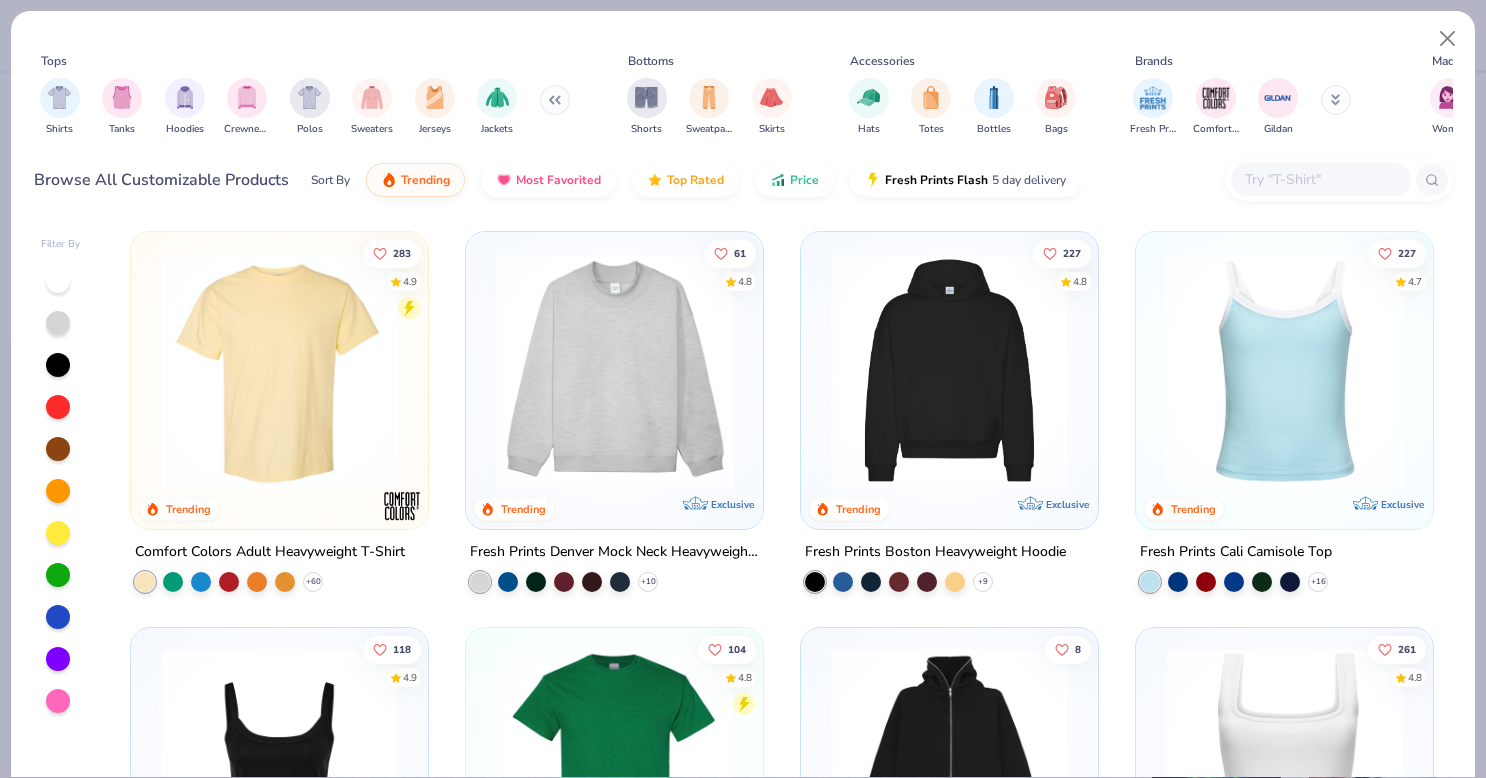 click at bounding box center [646, 97] 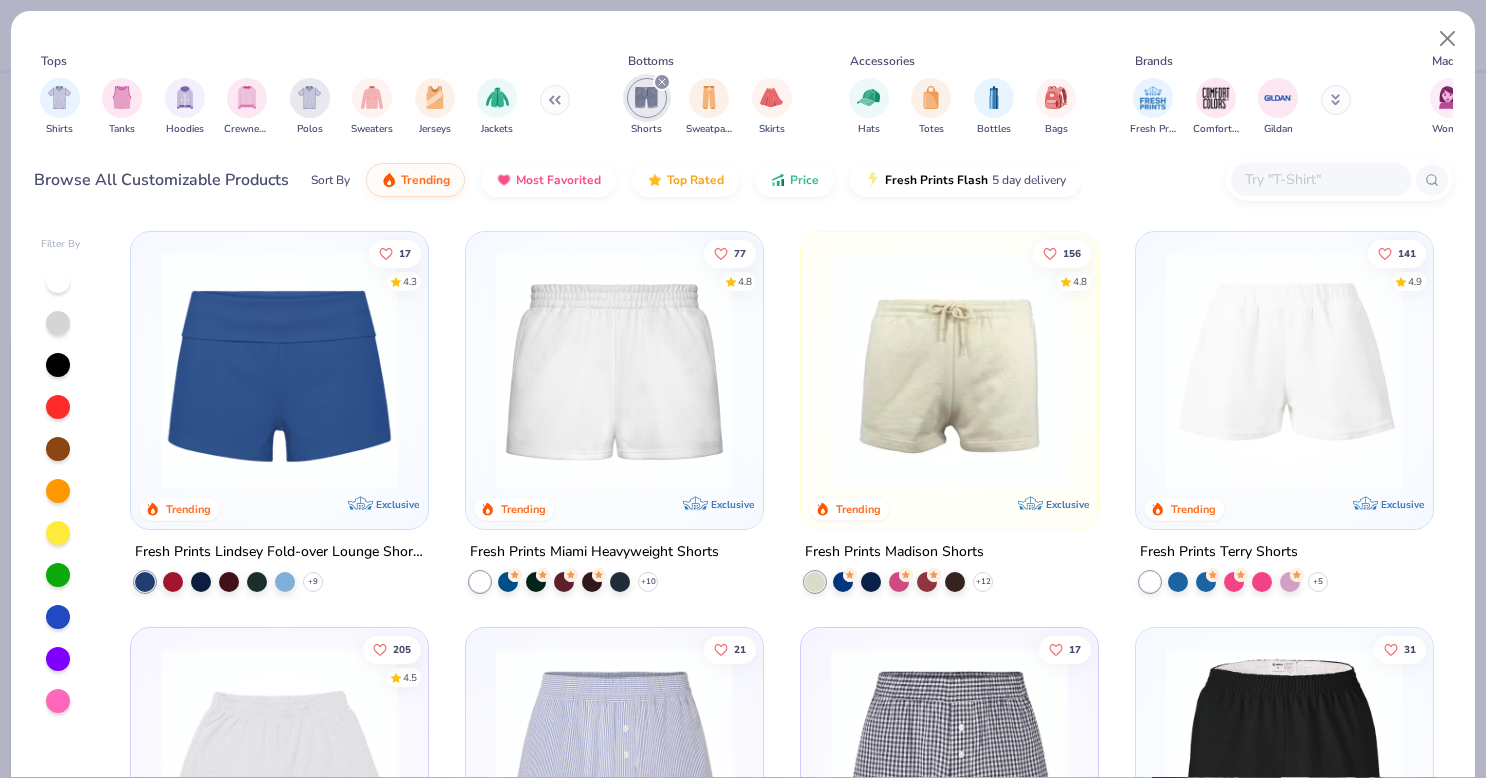 click on "+ 10" at bounding box center (648, 582) 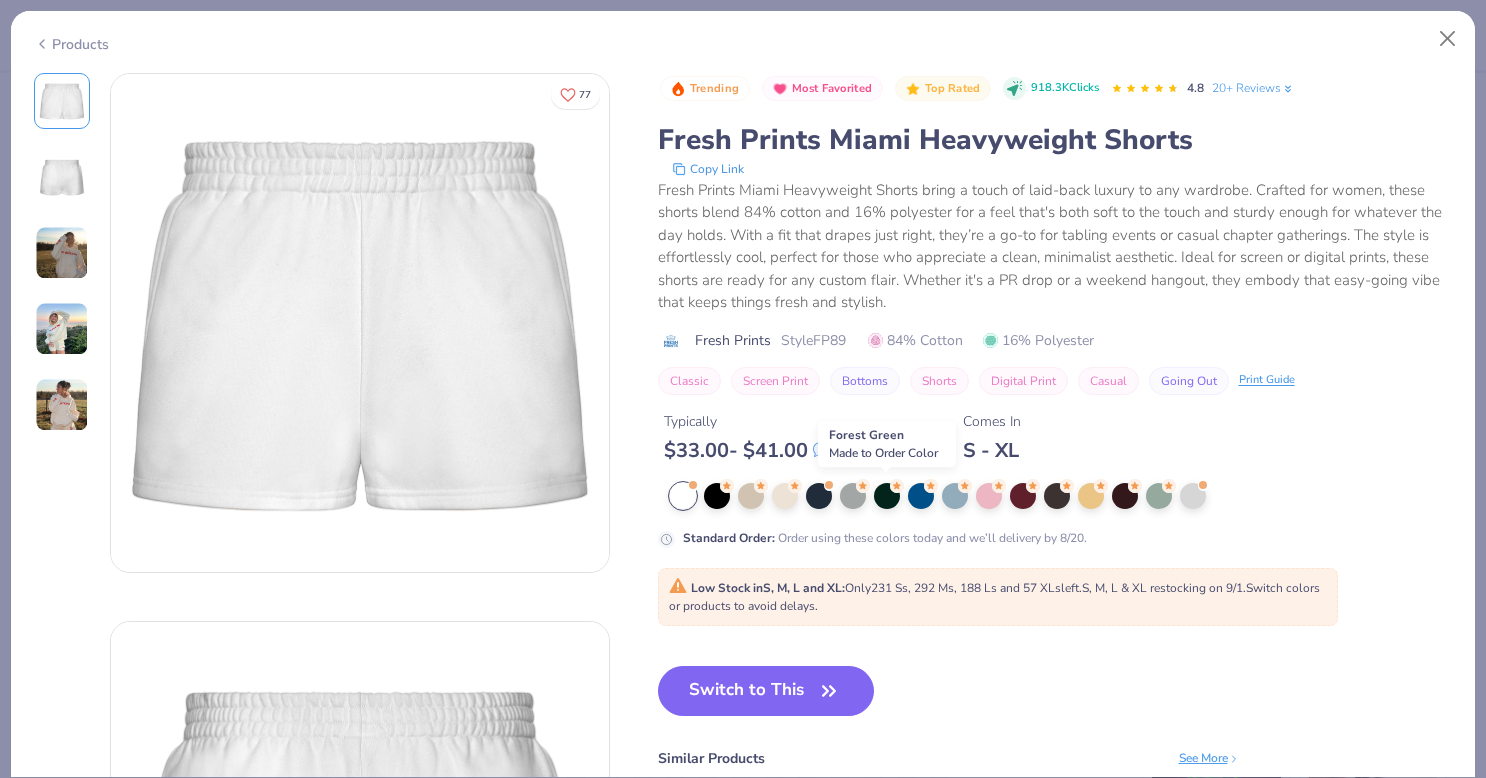 click at bounding box center [887, 496] 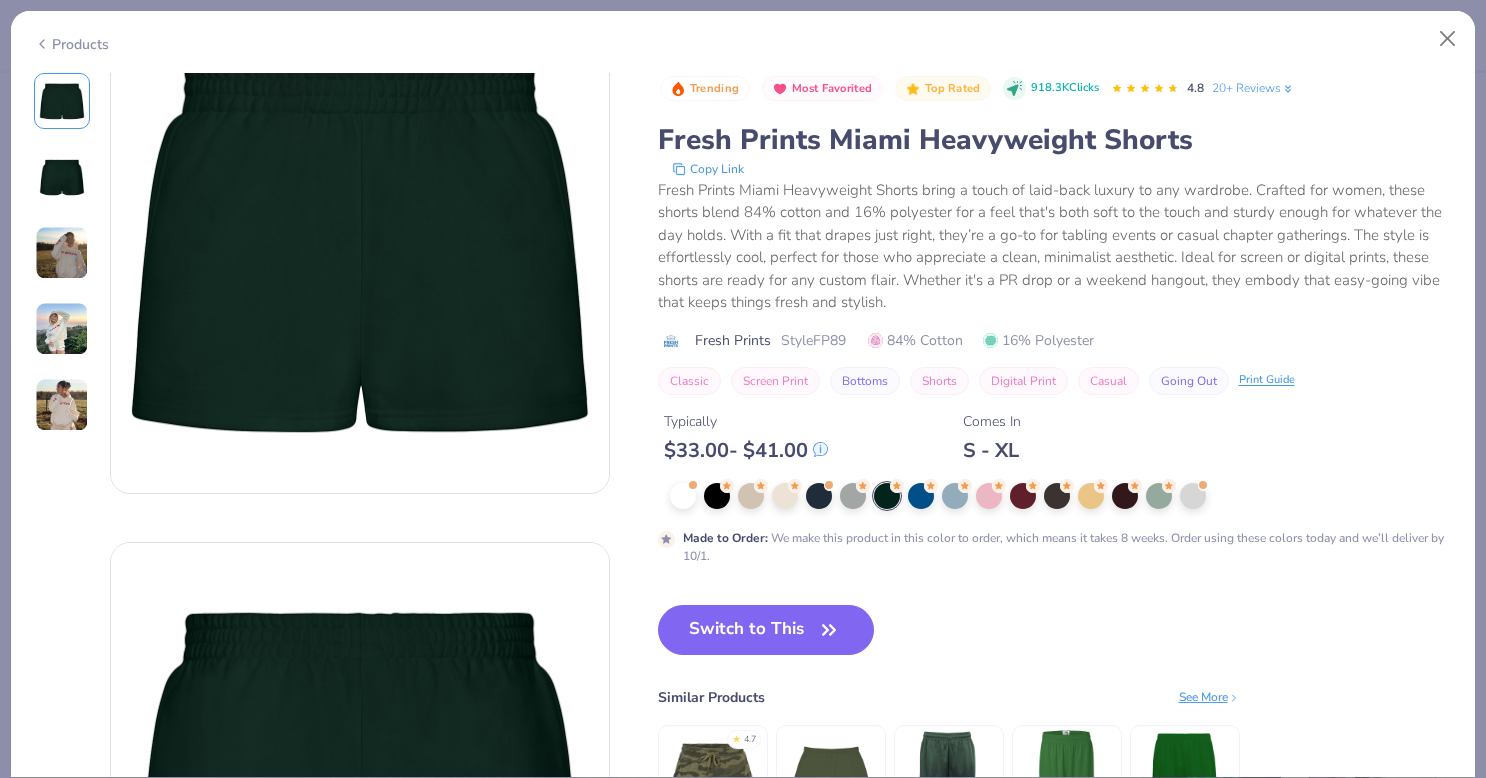 scroll, scrollTop: 0, scrollLeft: 0, axis: both 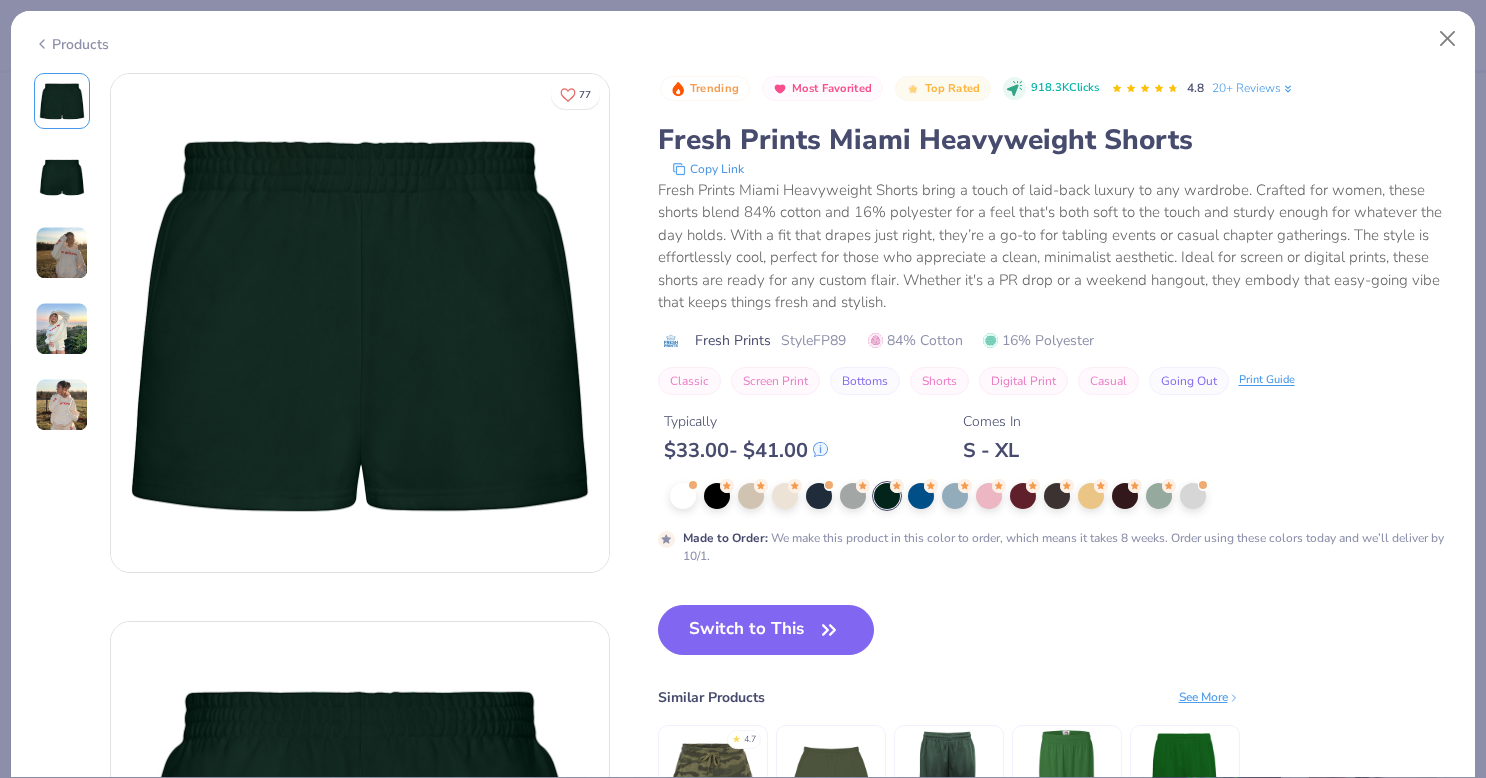 click on "Switch to This" at bounding box center (766, 630) 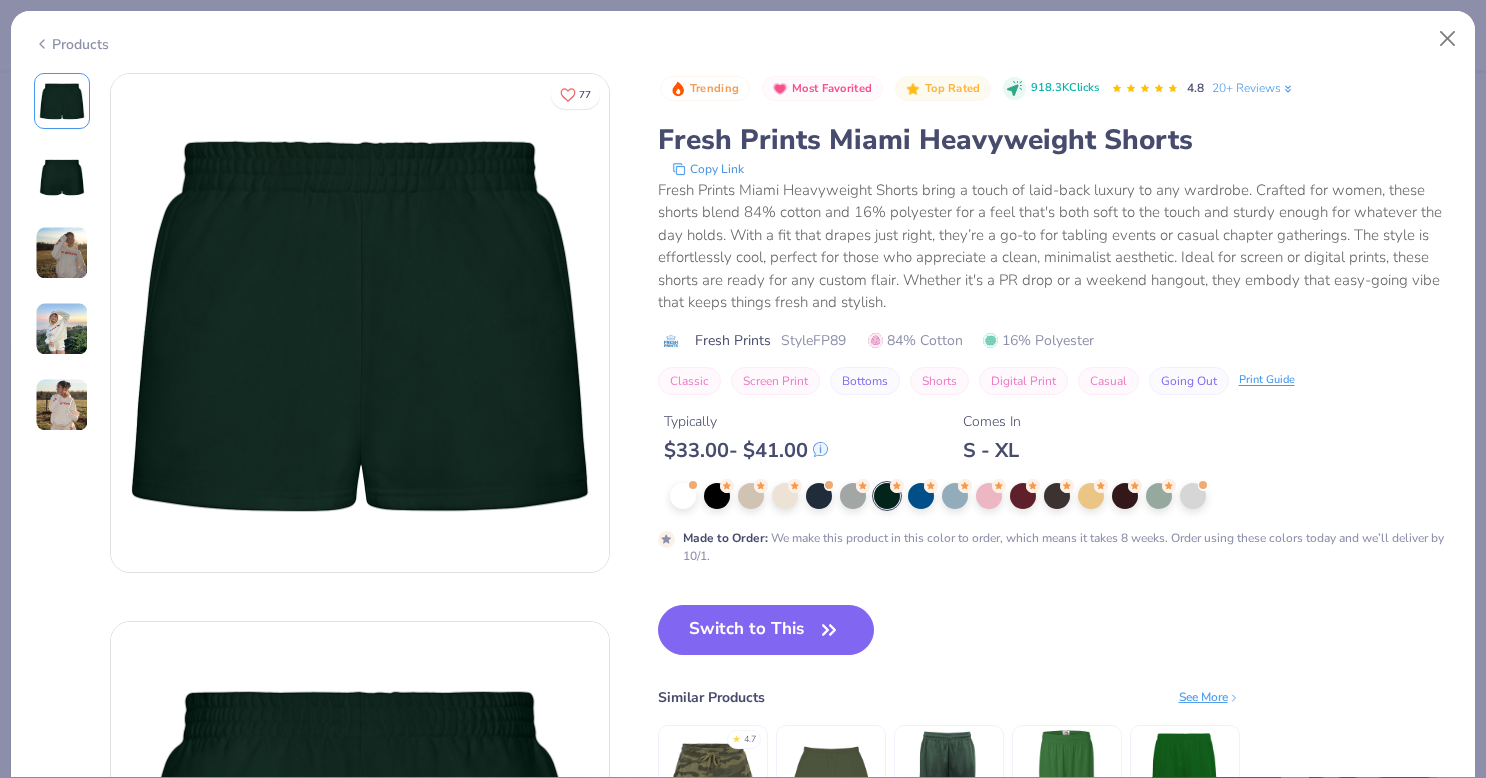 type on "x" 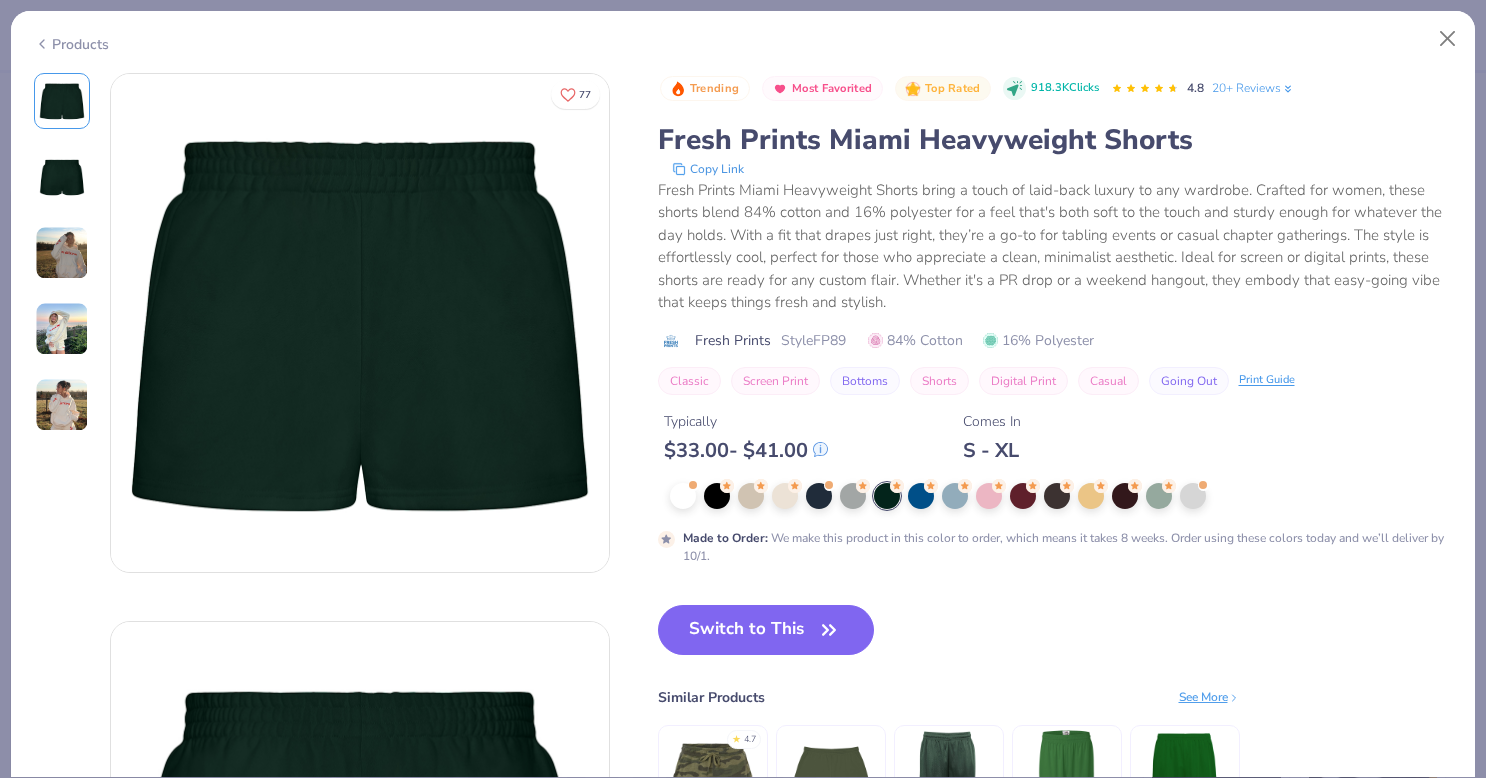 type on "50" 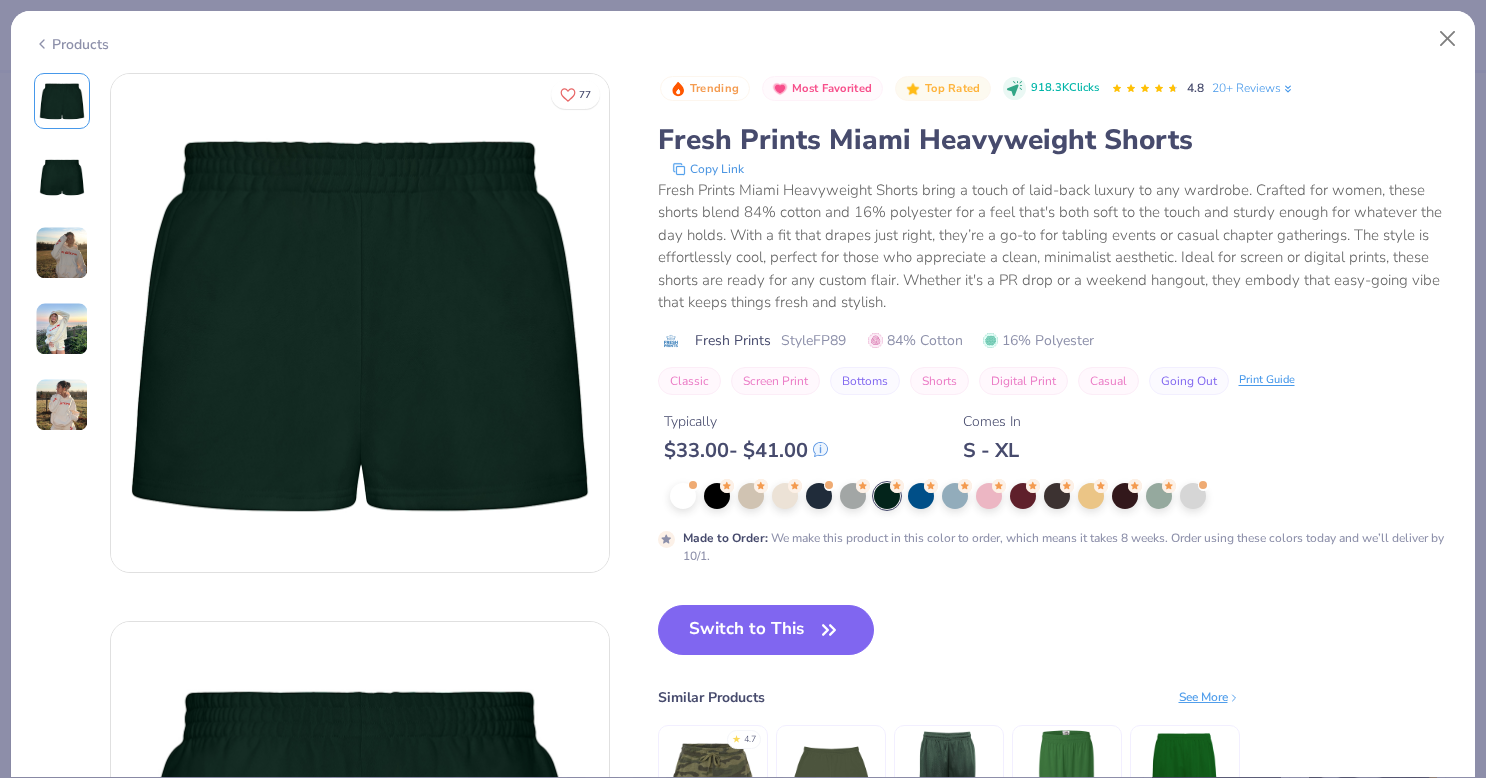 scroll, scrollTop: 14, scrollLeft: 0, axis: vertical 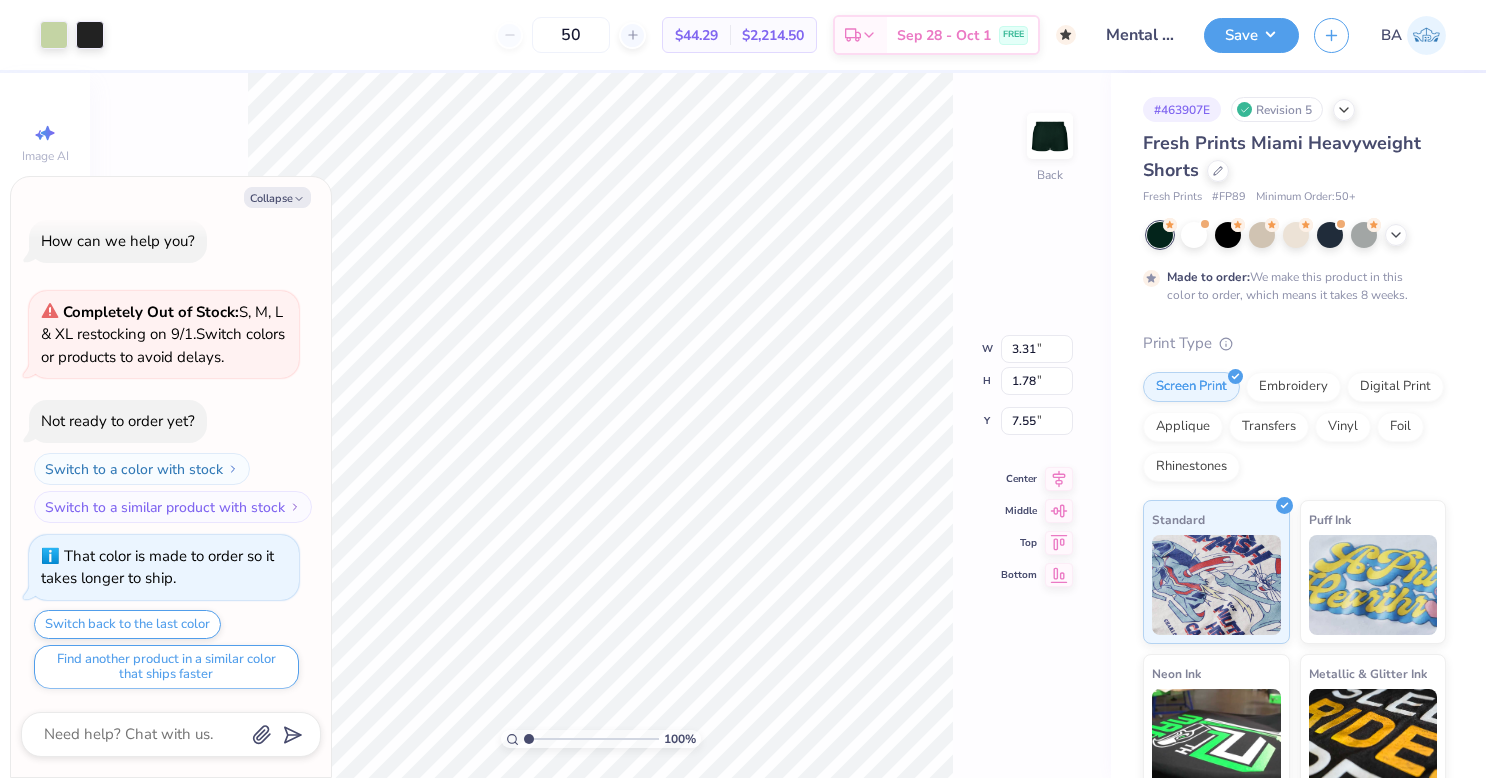 type on "x" 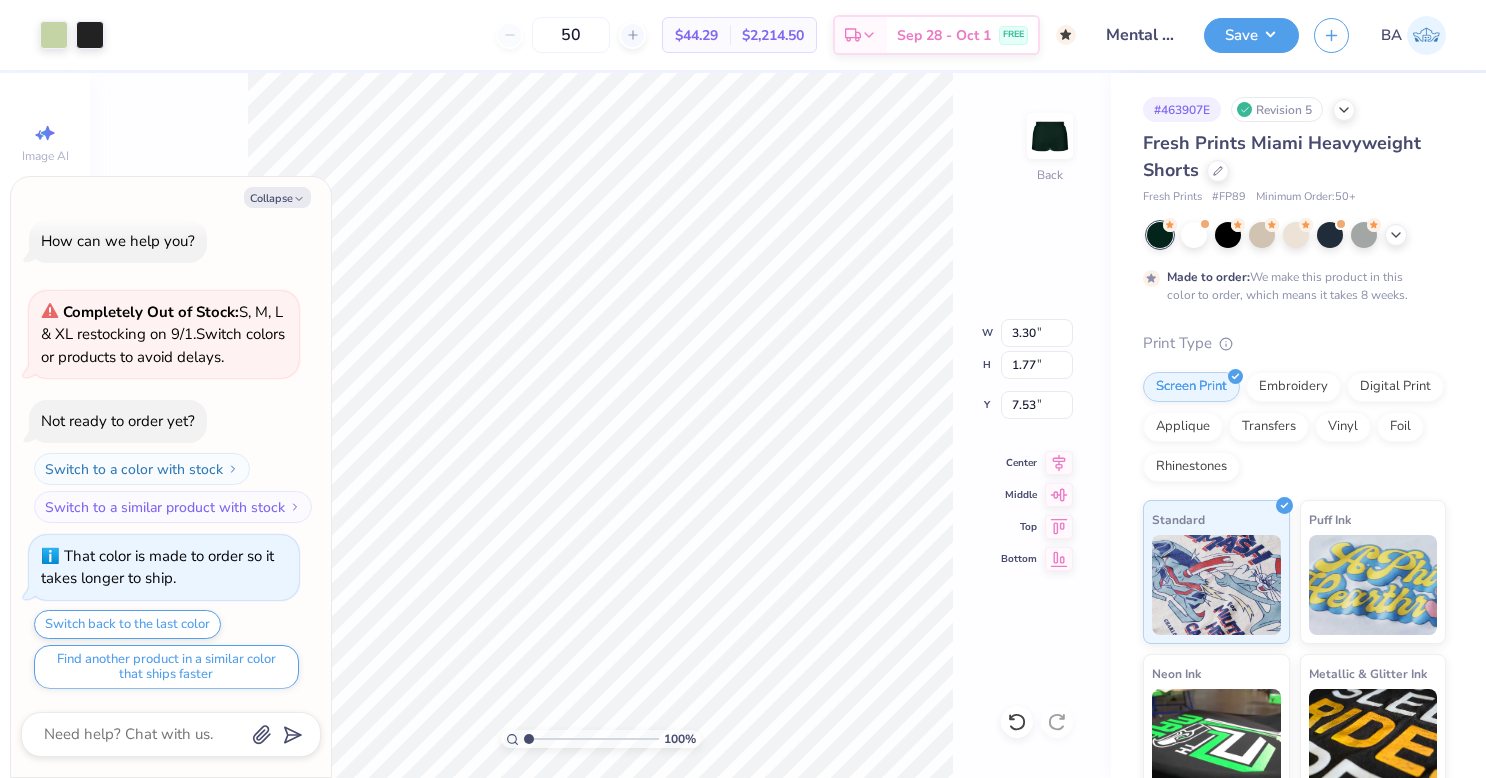 type on "x" 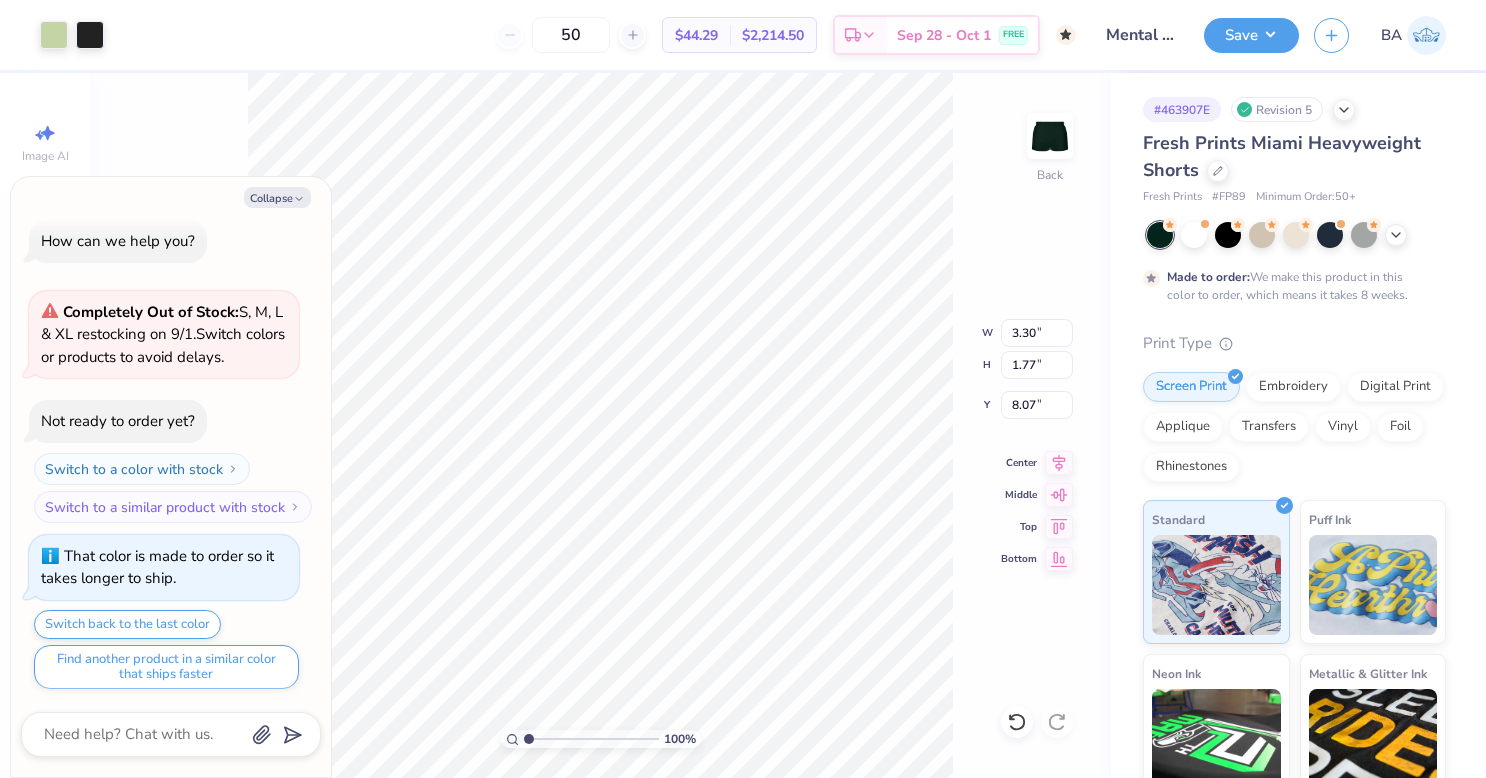 click on "100  % Back W 3.30 3.30 " H 1.77 1.77 " Y 8.07 8.07 " Center Middle Top Bottom" at bounding box center [600, 425] 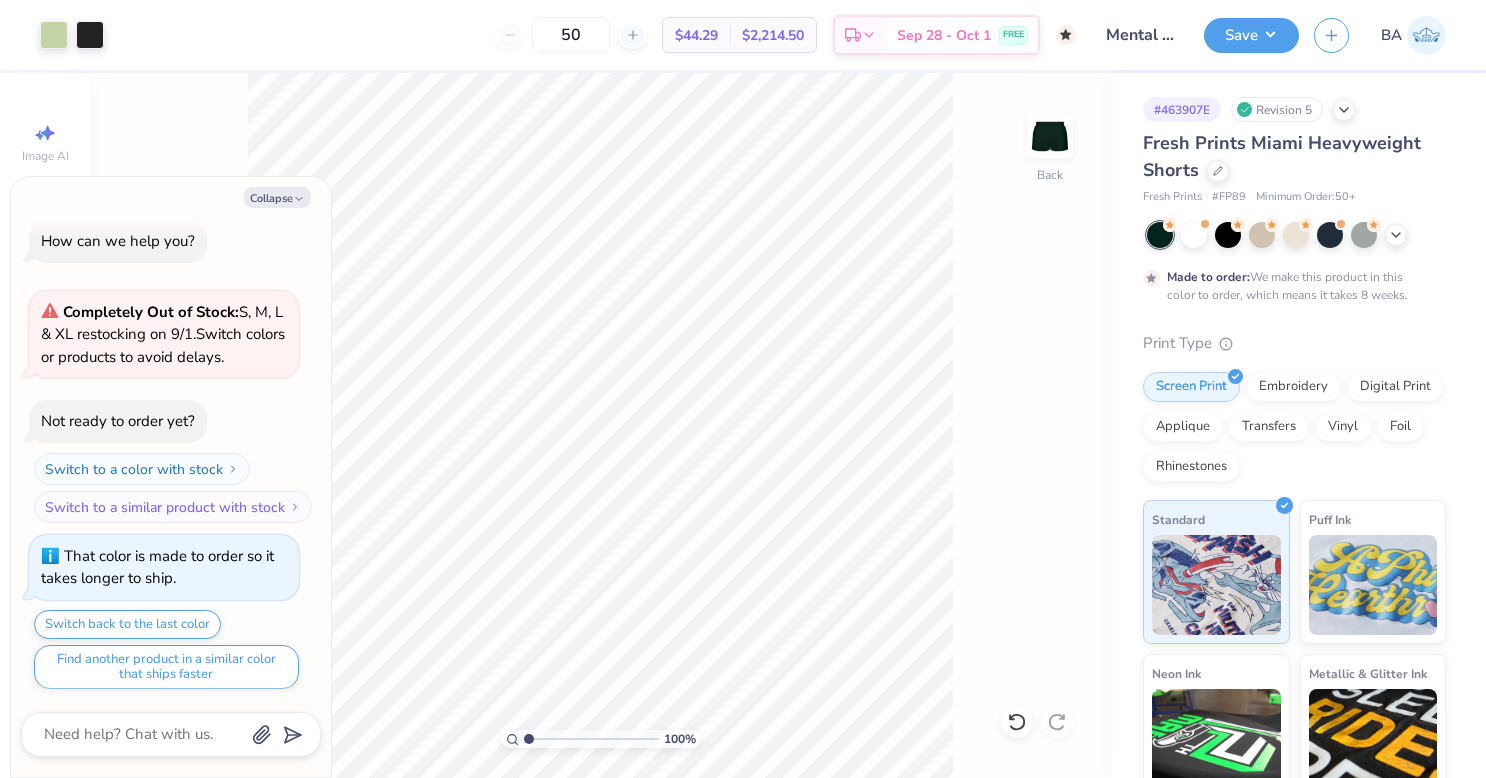 click on "Collapse" at bounding box center (277, 197) 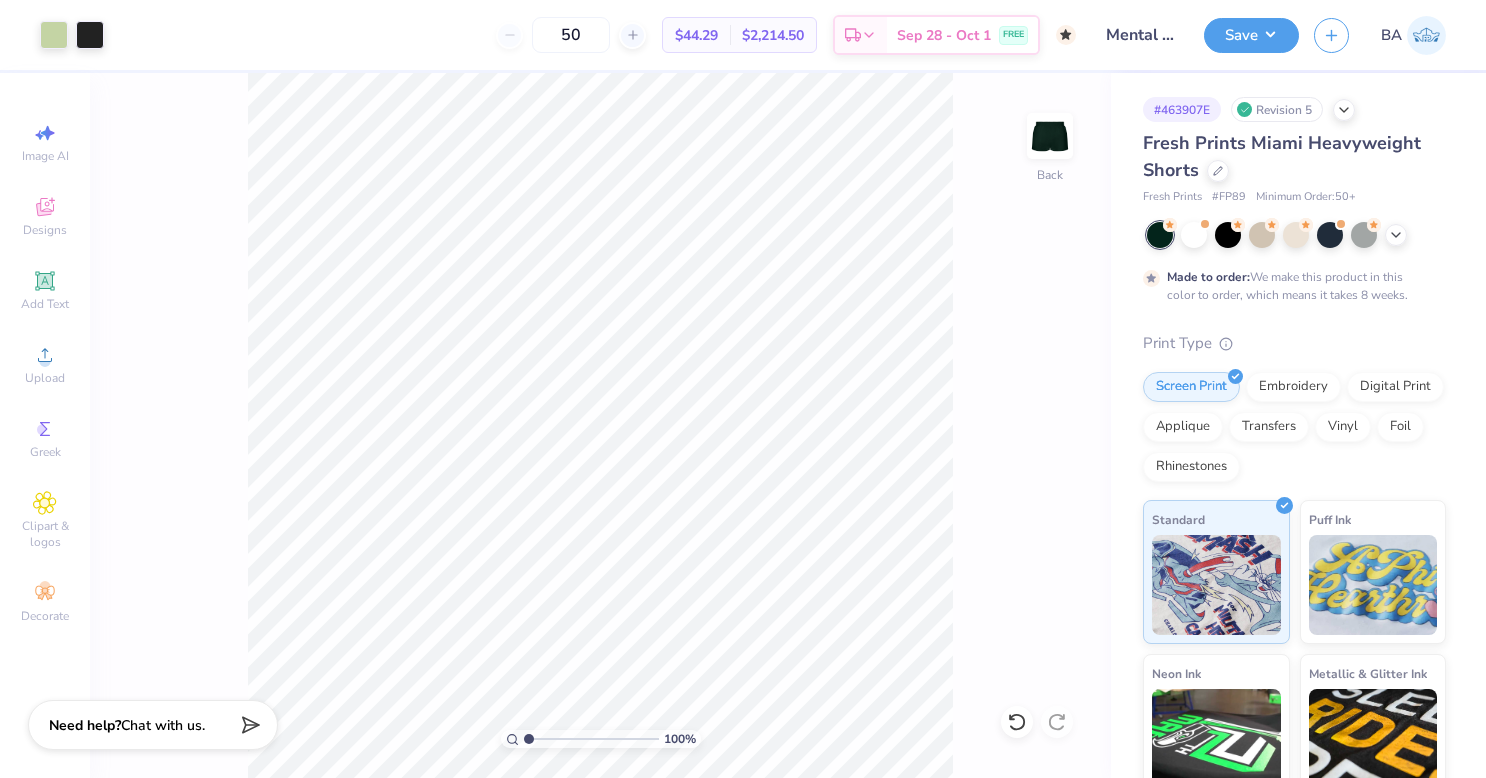 click on "Save" at bounding box center [1251, 35] 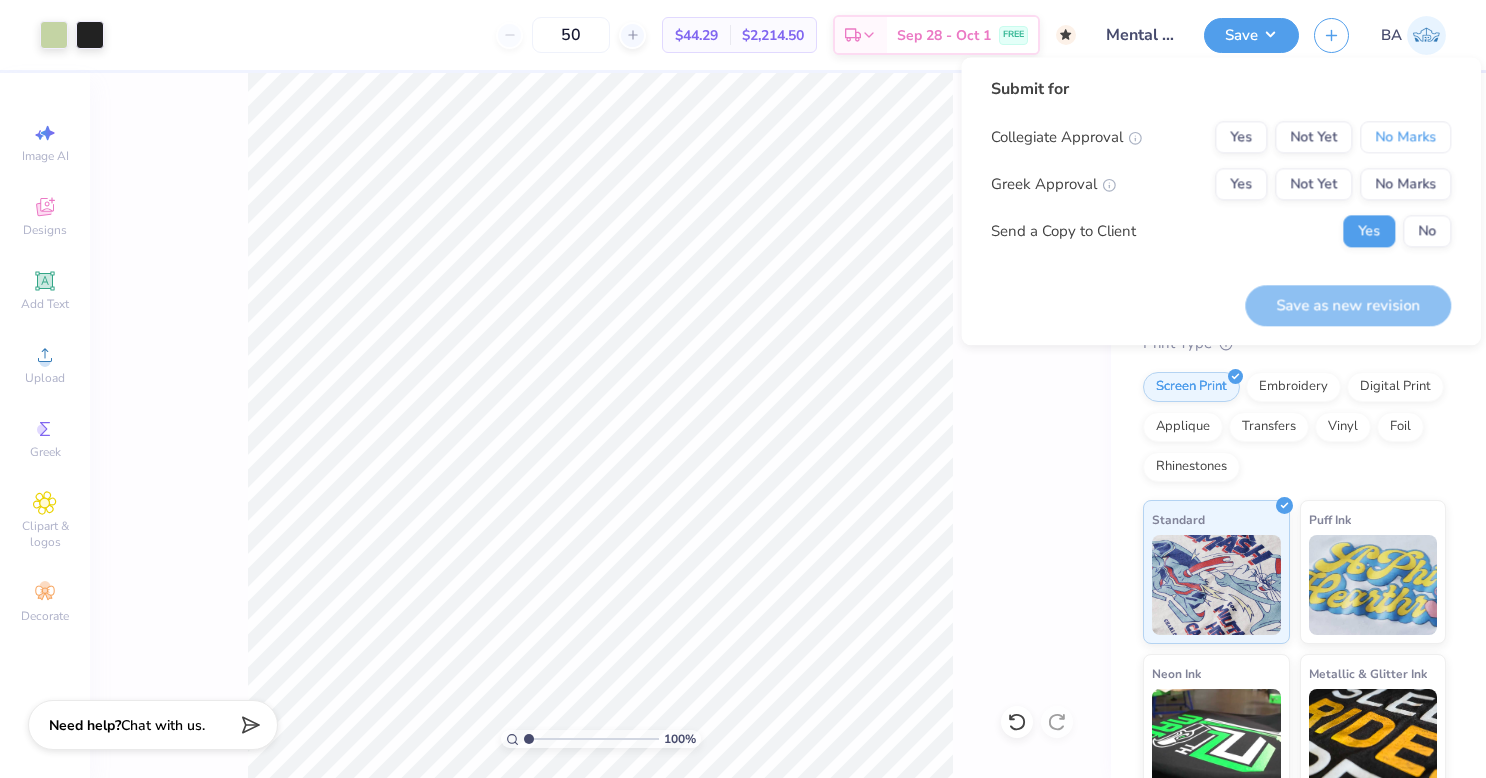 click on "No Marks" at bounding box center (1405, 137) 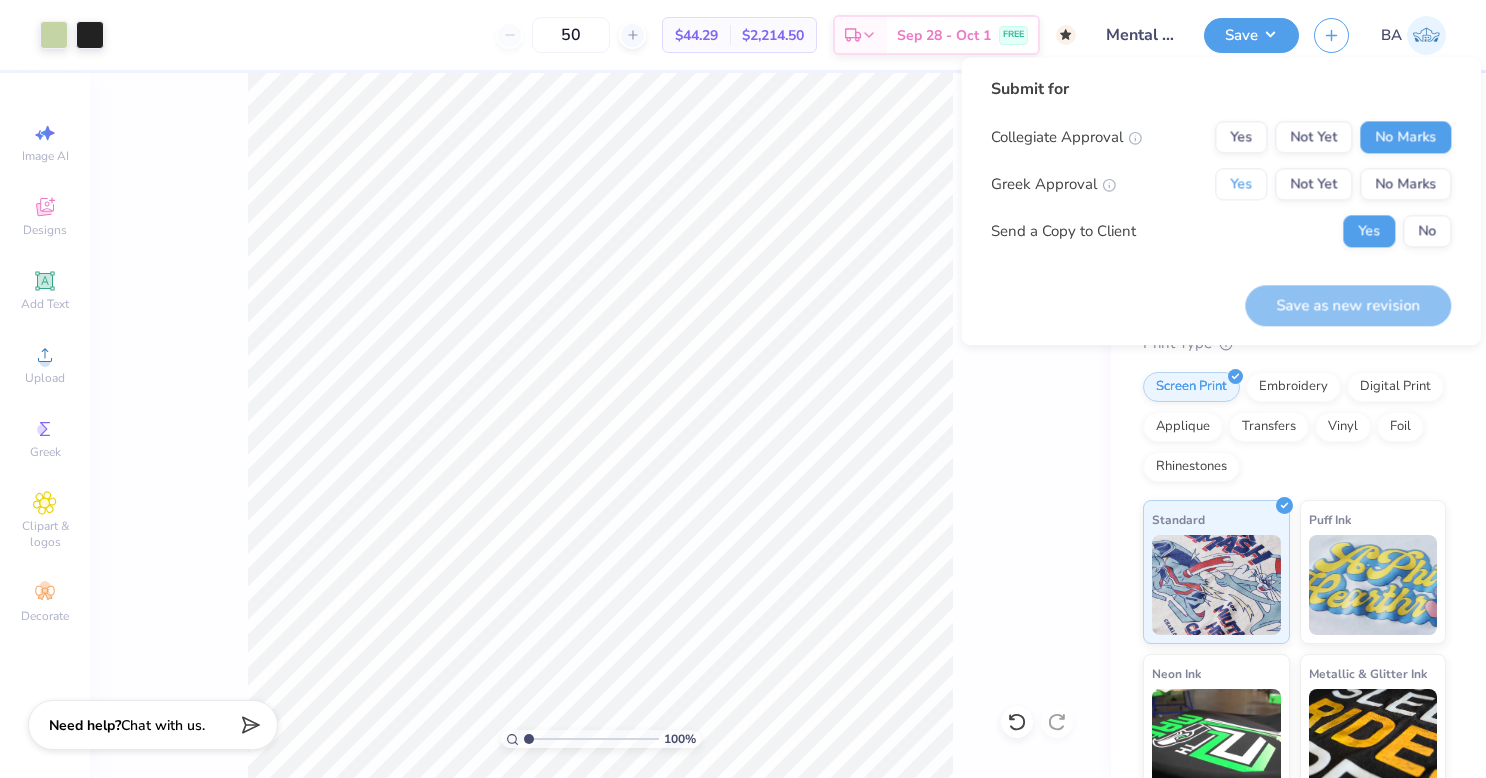click on "Yes" at bounding box center (1241, 184) 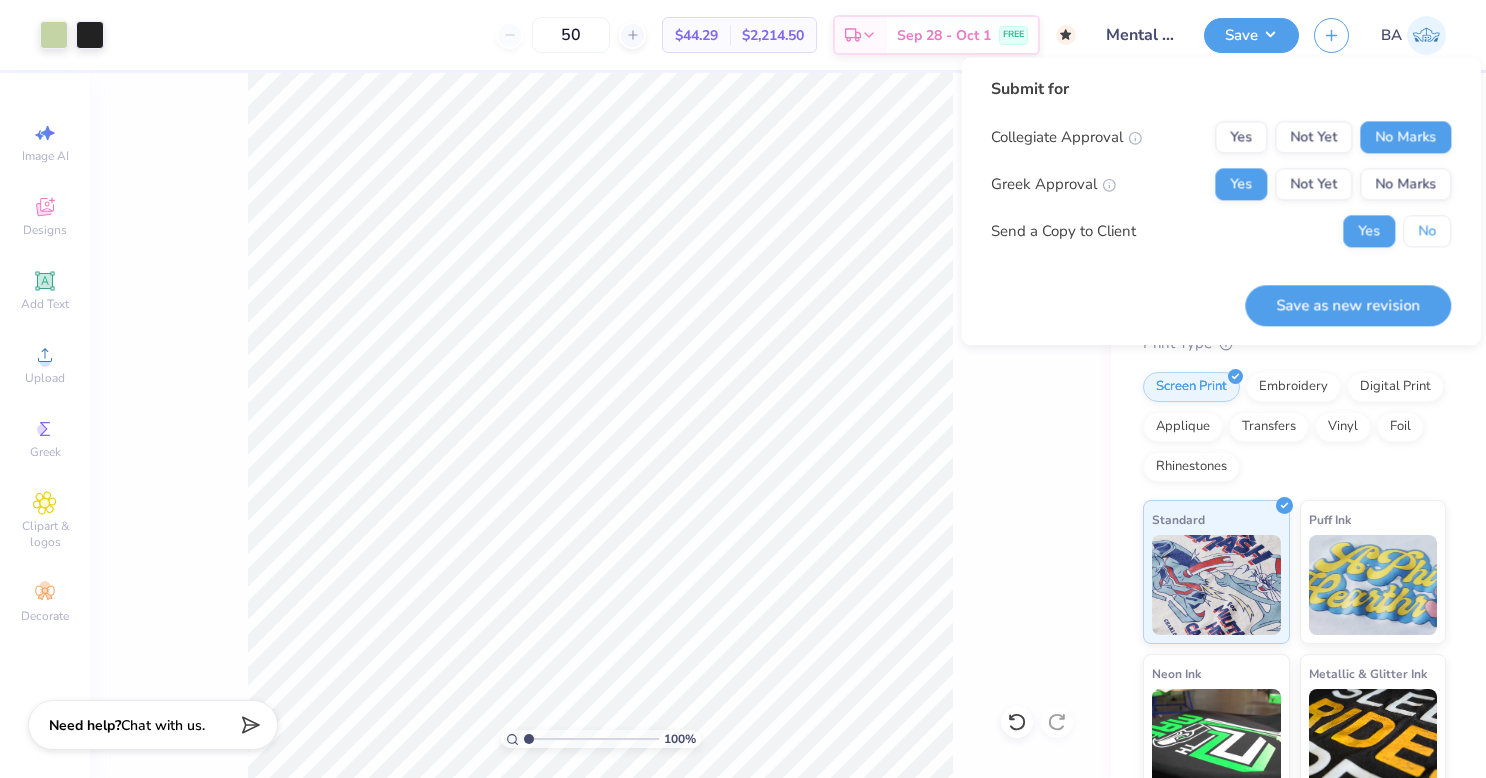 click on "No" at bounding box center (1427, 231) 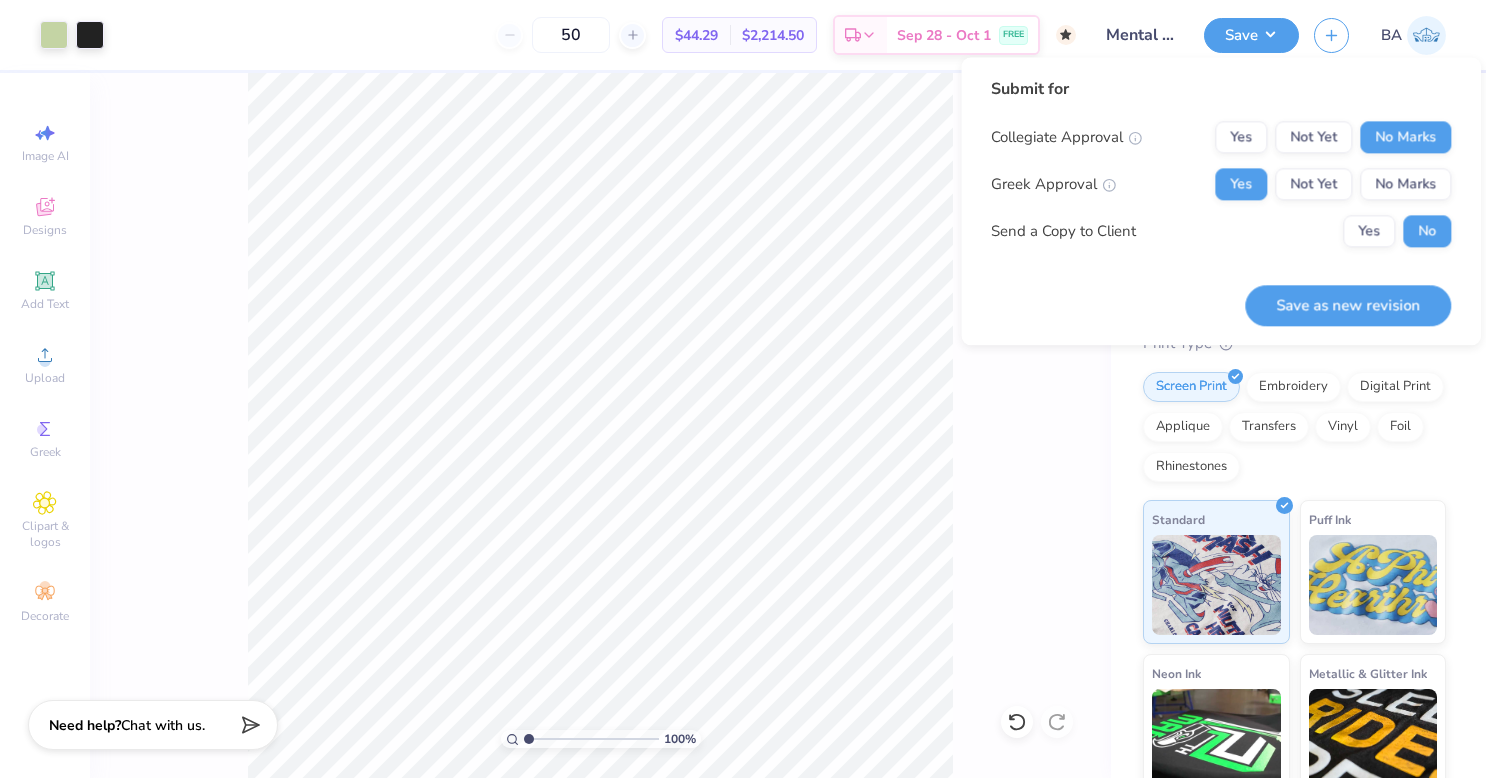 click on "Save as new revision" at bounding box center (1348, 305) 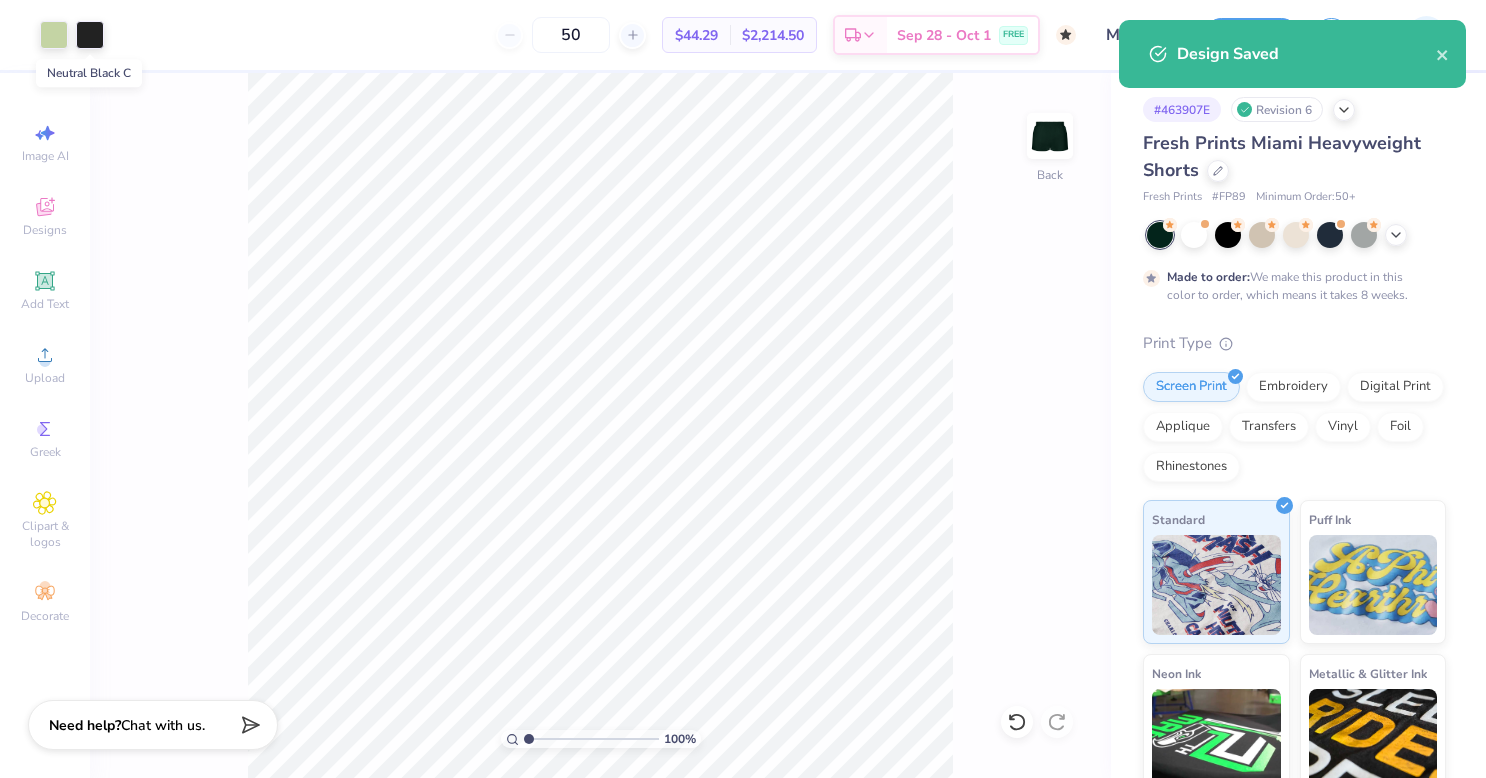 click at bounding box center (90, 35) 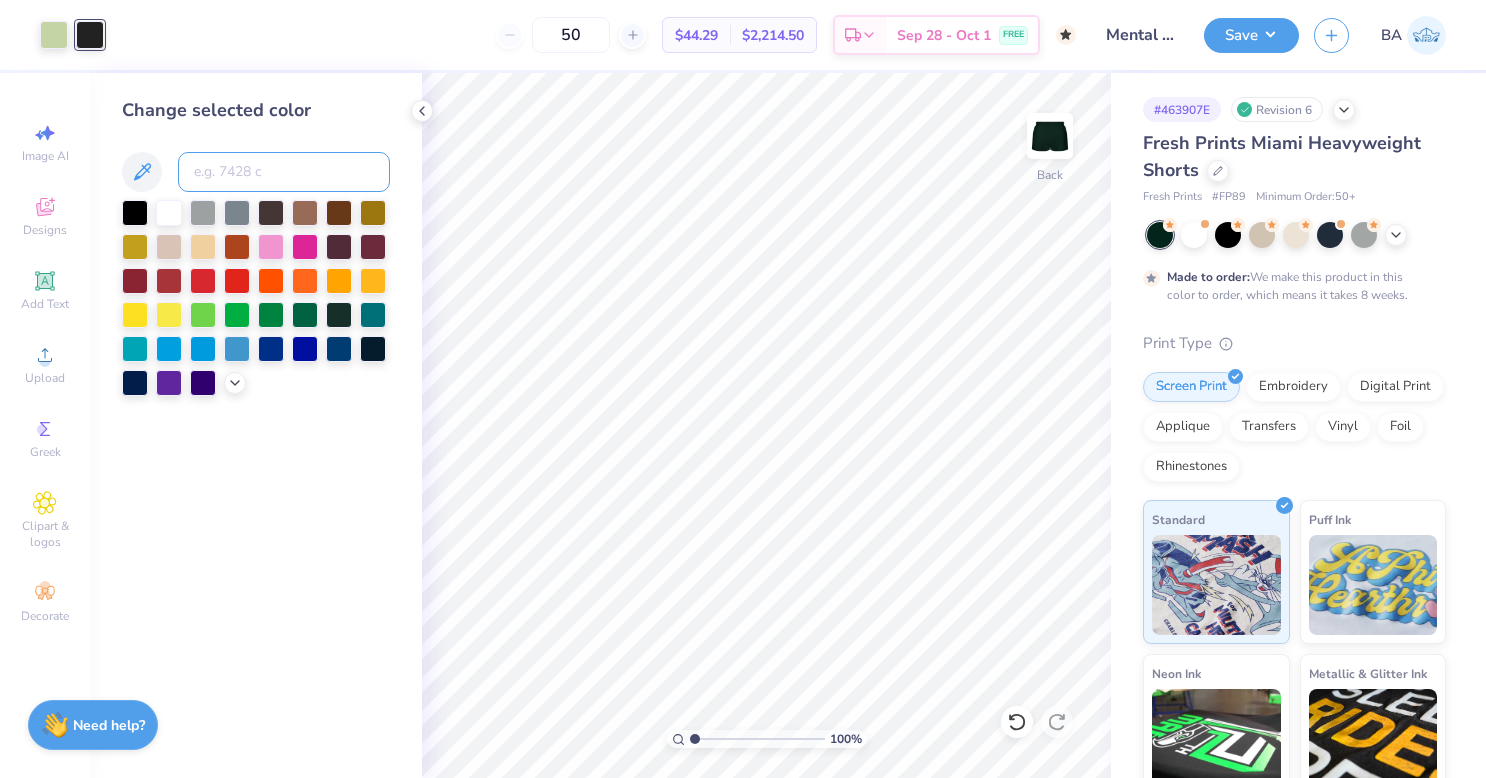 click at bounding box center (284, 172) 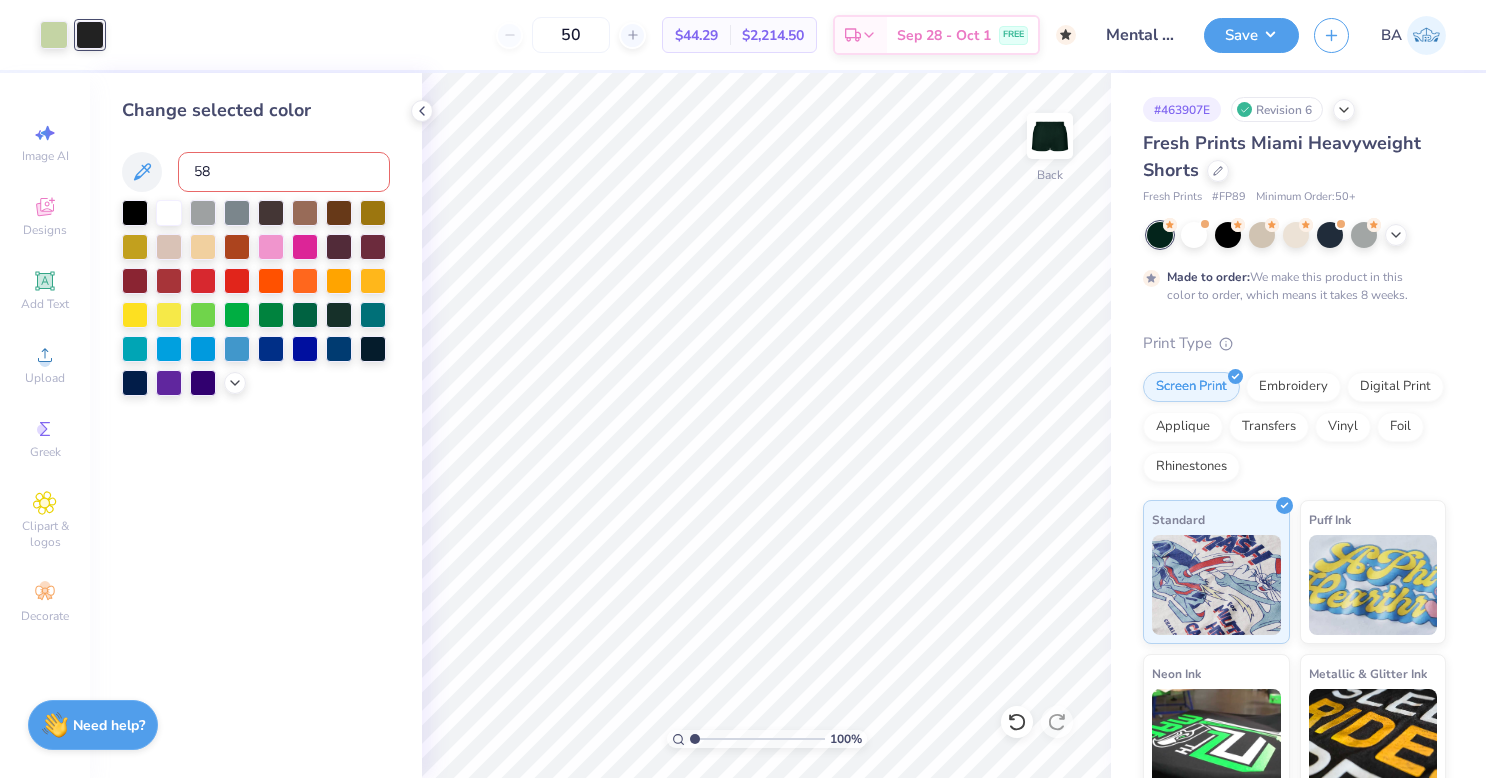 type on "580" 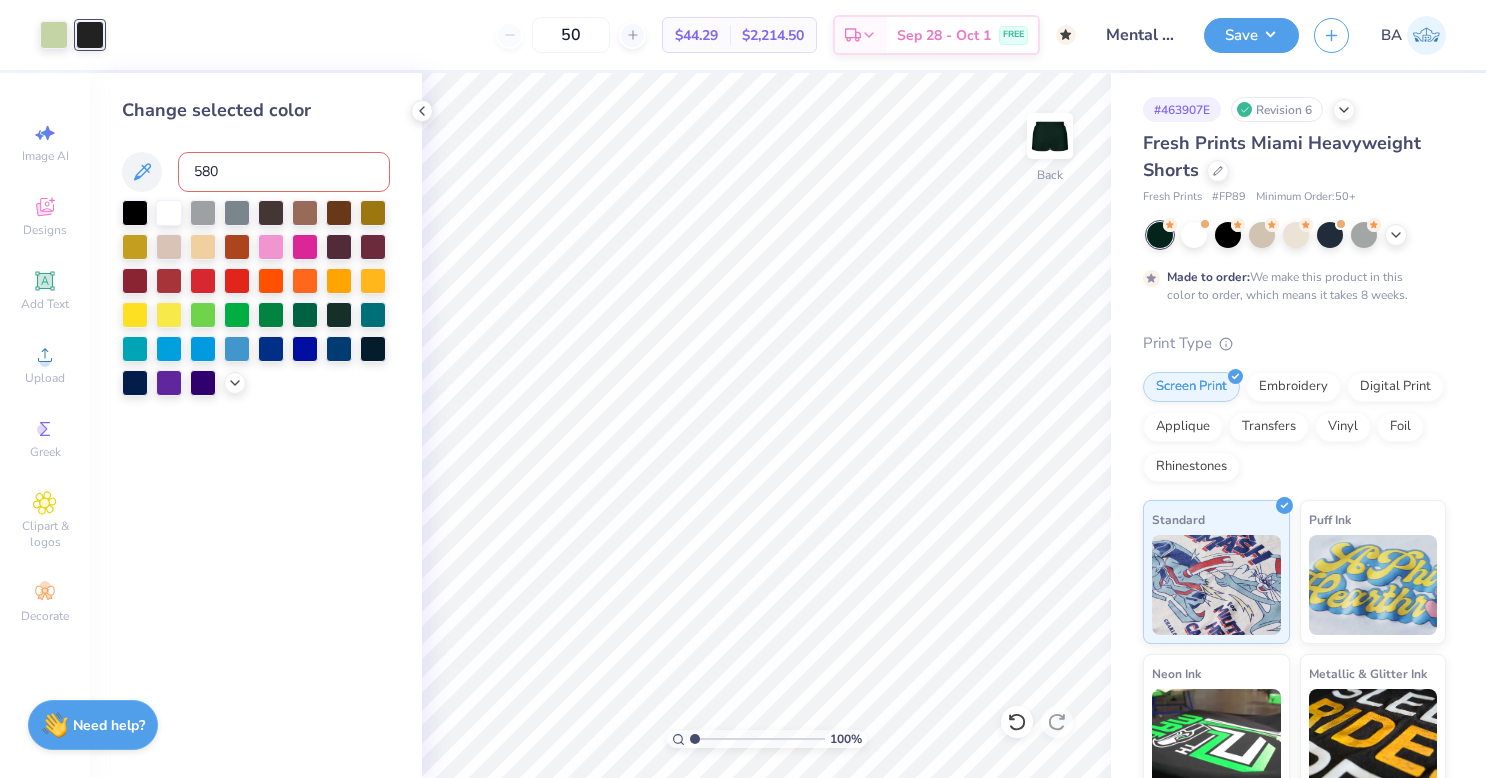 type 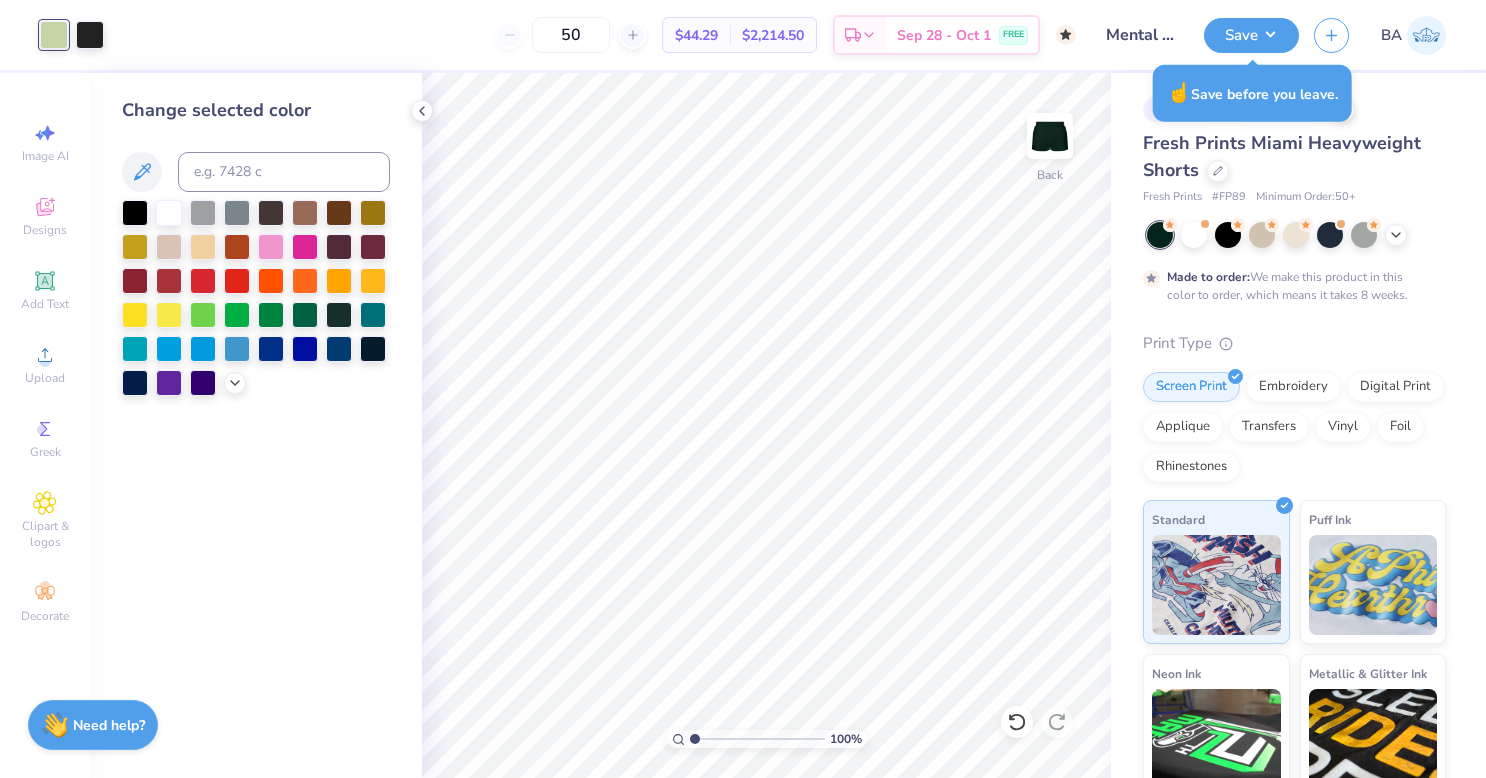 click on "Save" at bounding box center (1251, 35) 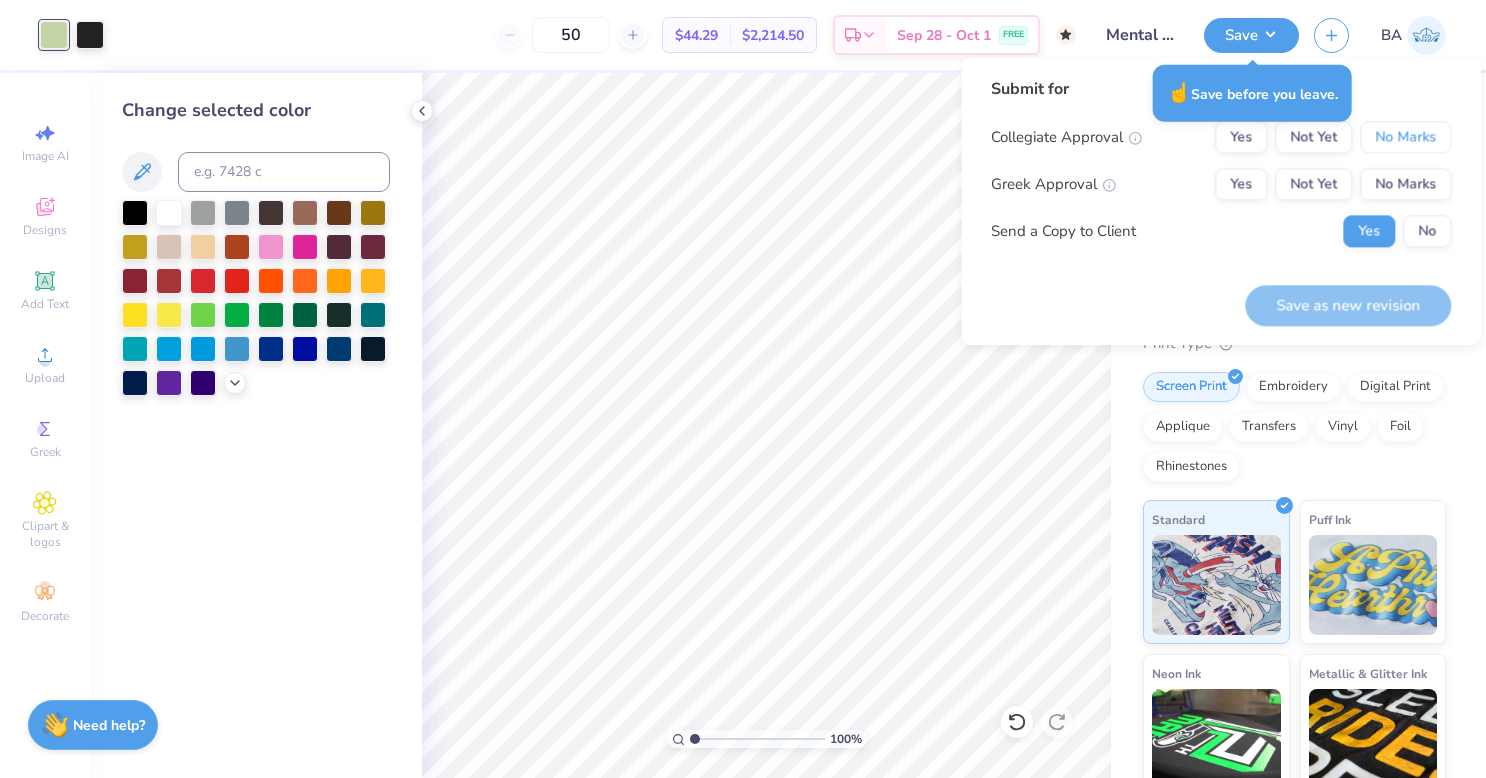 click on "No Marks" at bounding box center (1405, 137) 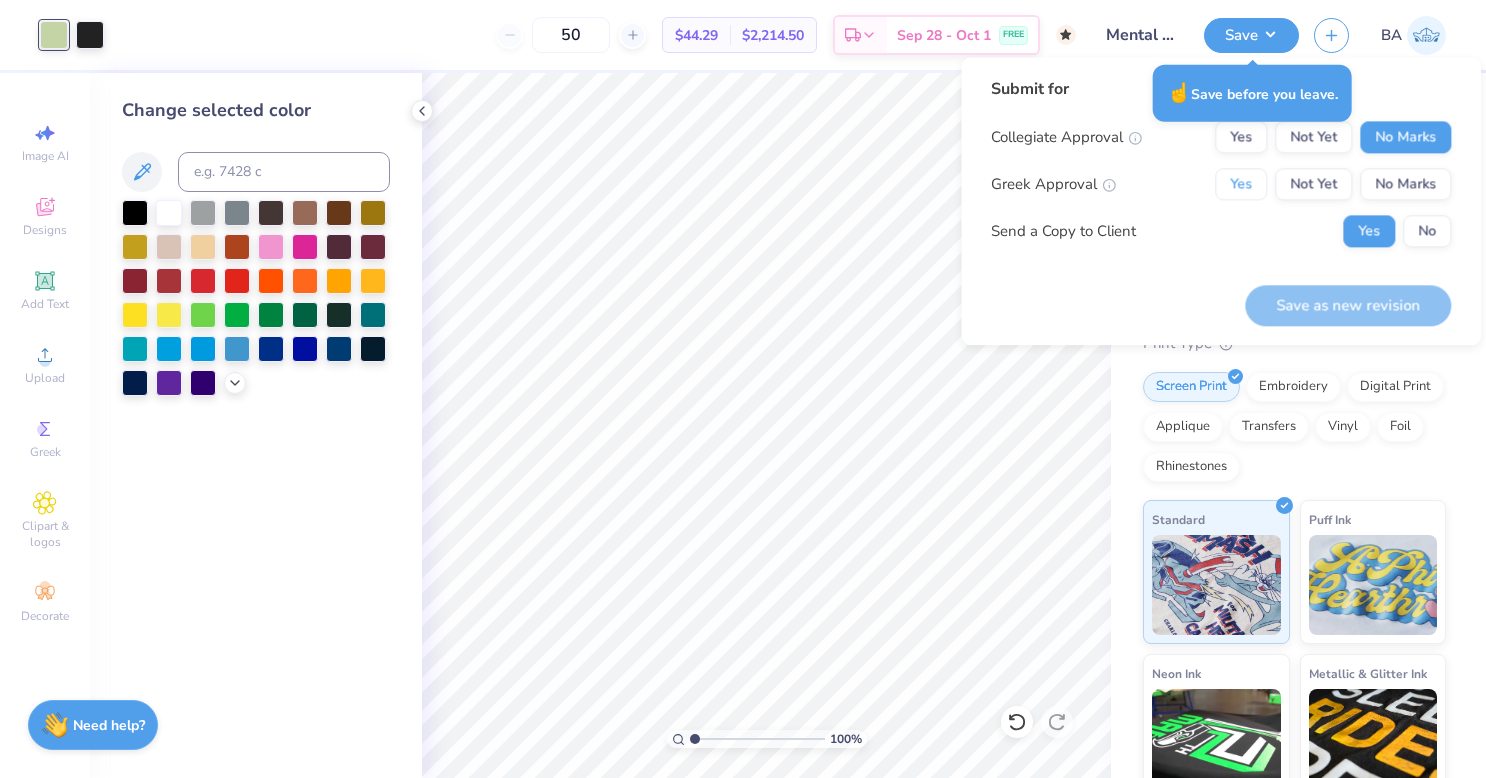 click on "Yes" at bounding box center (1241, 184) 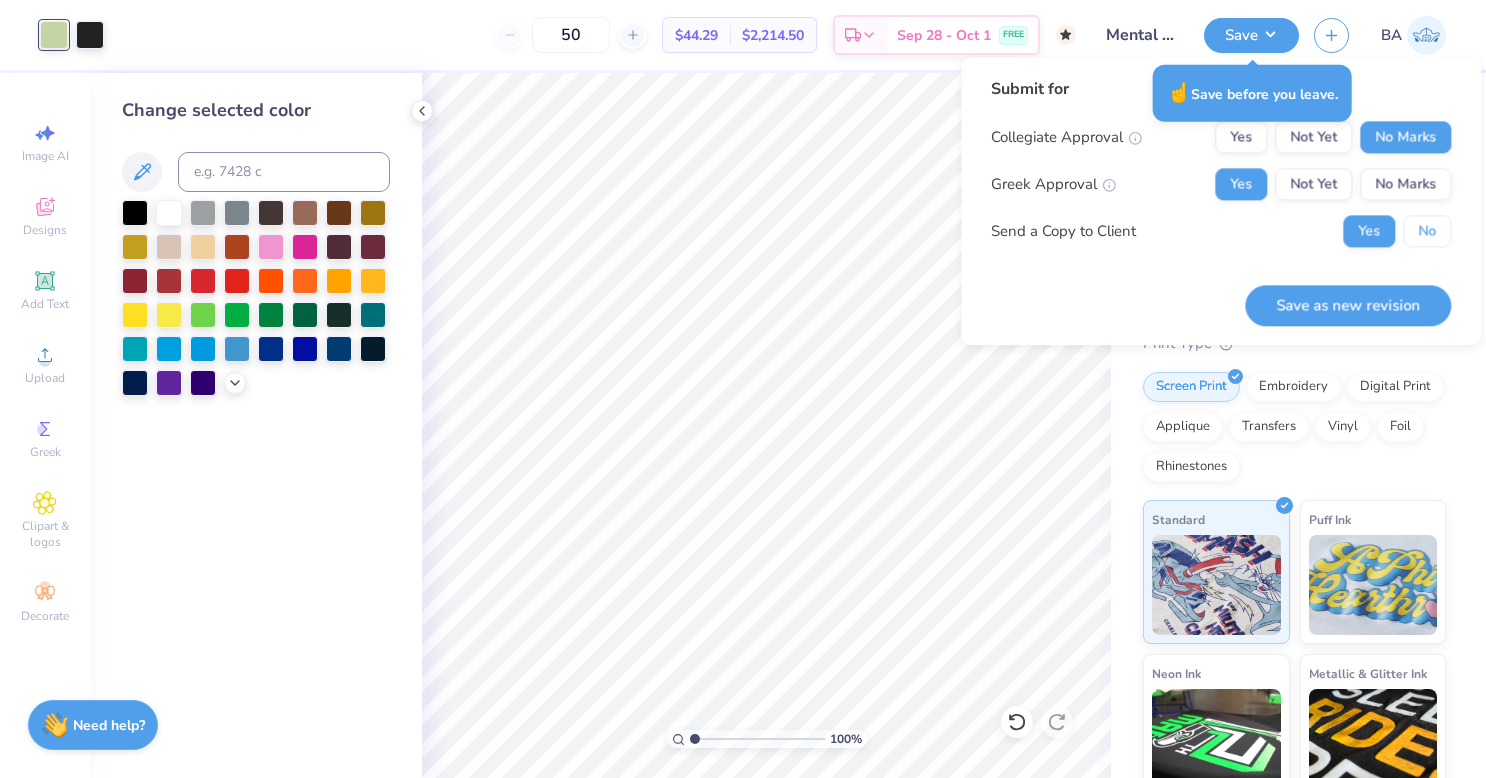 click on "No" at bounding box center (1427, 231) 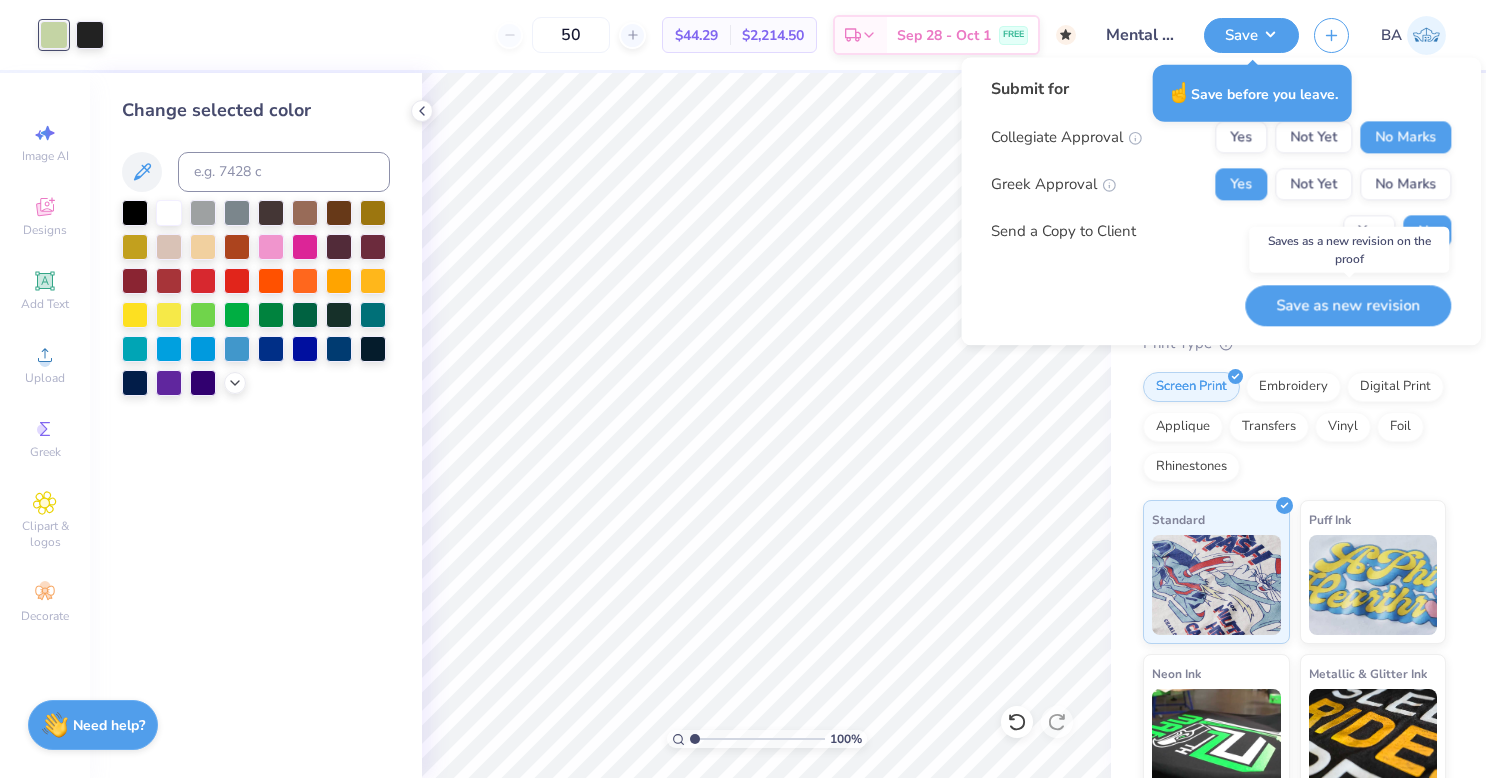 click on "Save as new revision" at bounding box center [1348, 305] 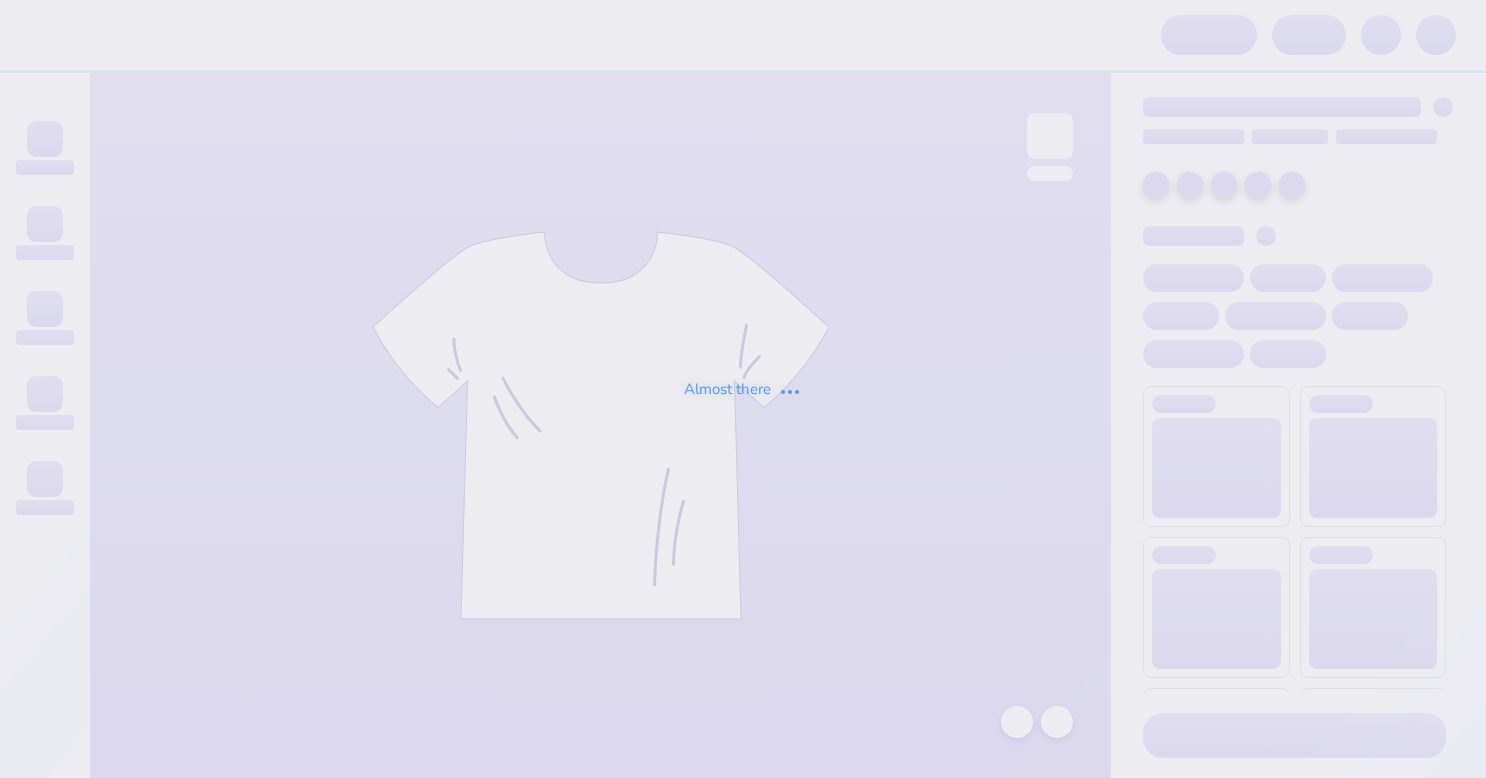 scroll, scrollTop: 0, scrollLeft: 0, axis: both 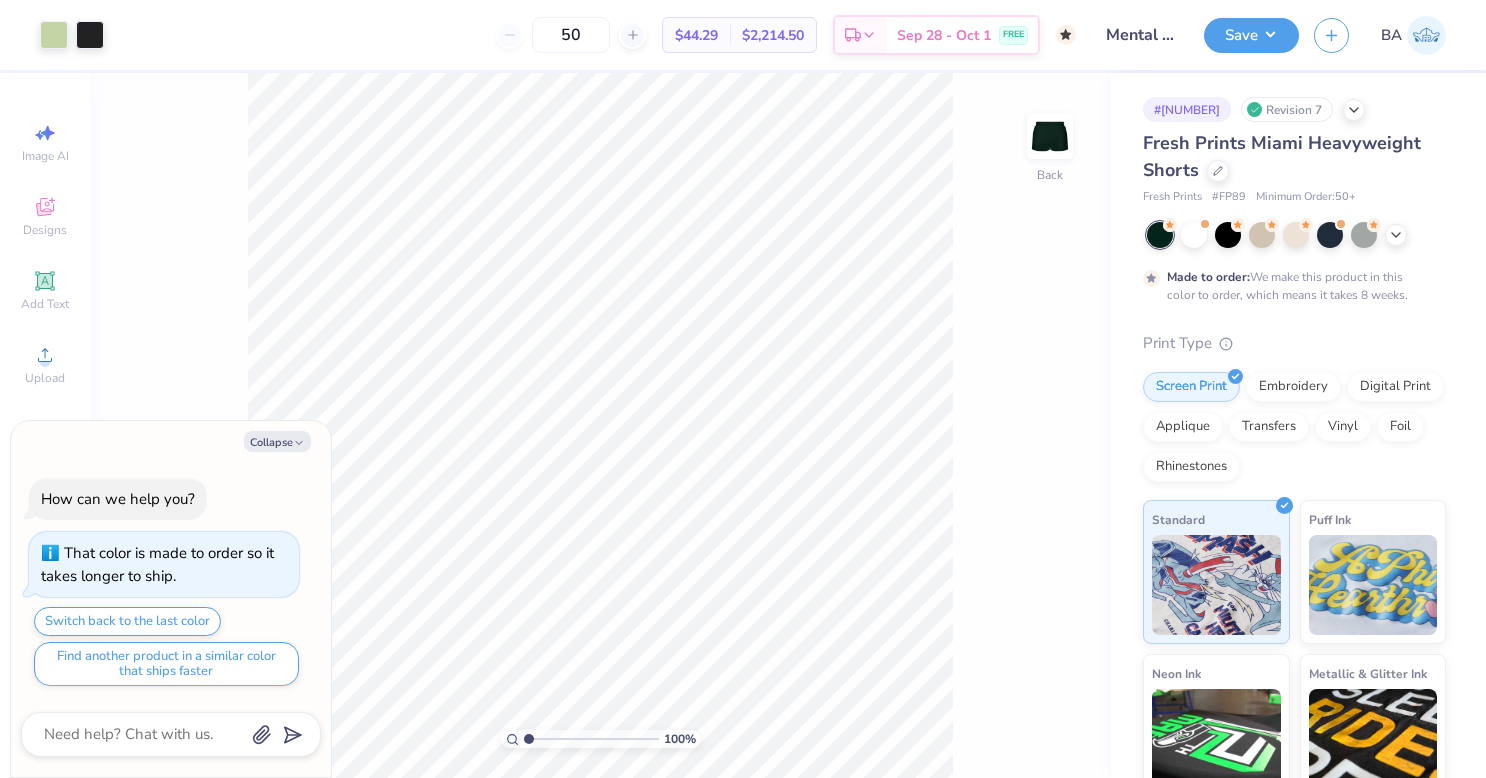 type on "x" 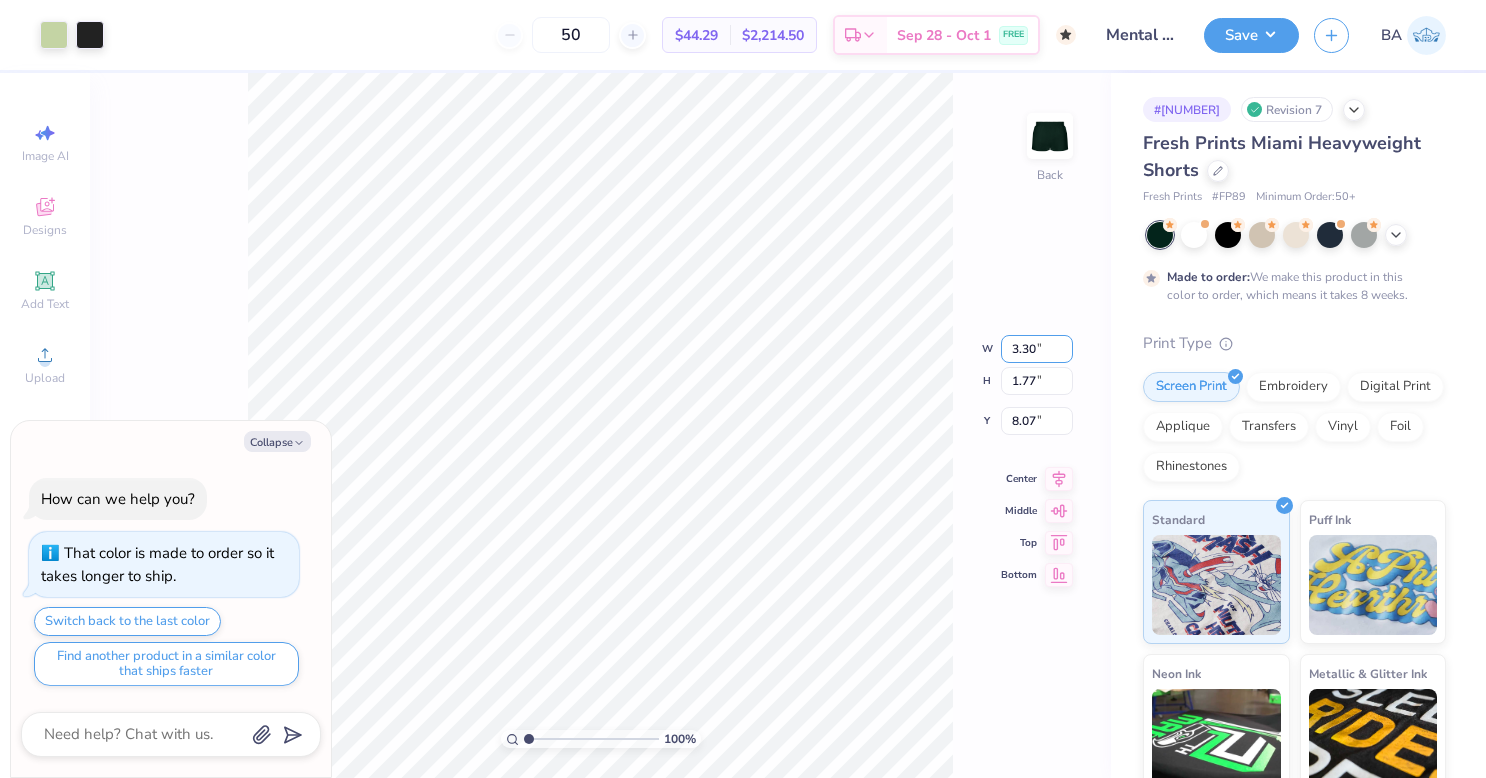 click on "3.30" at bounding box center (1037, 349) 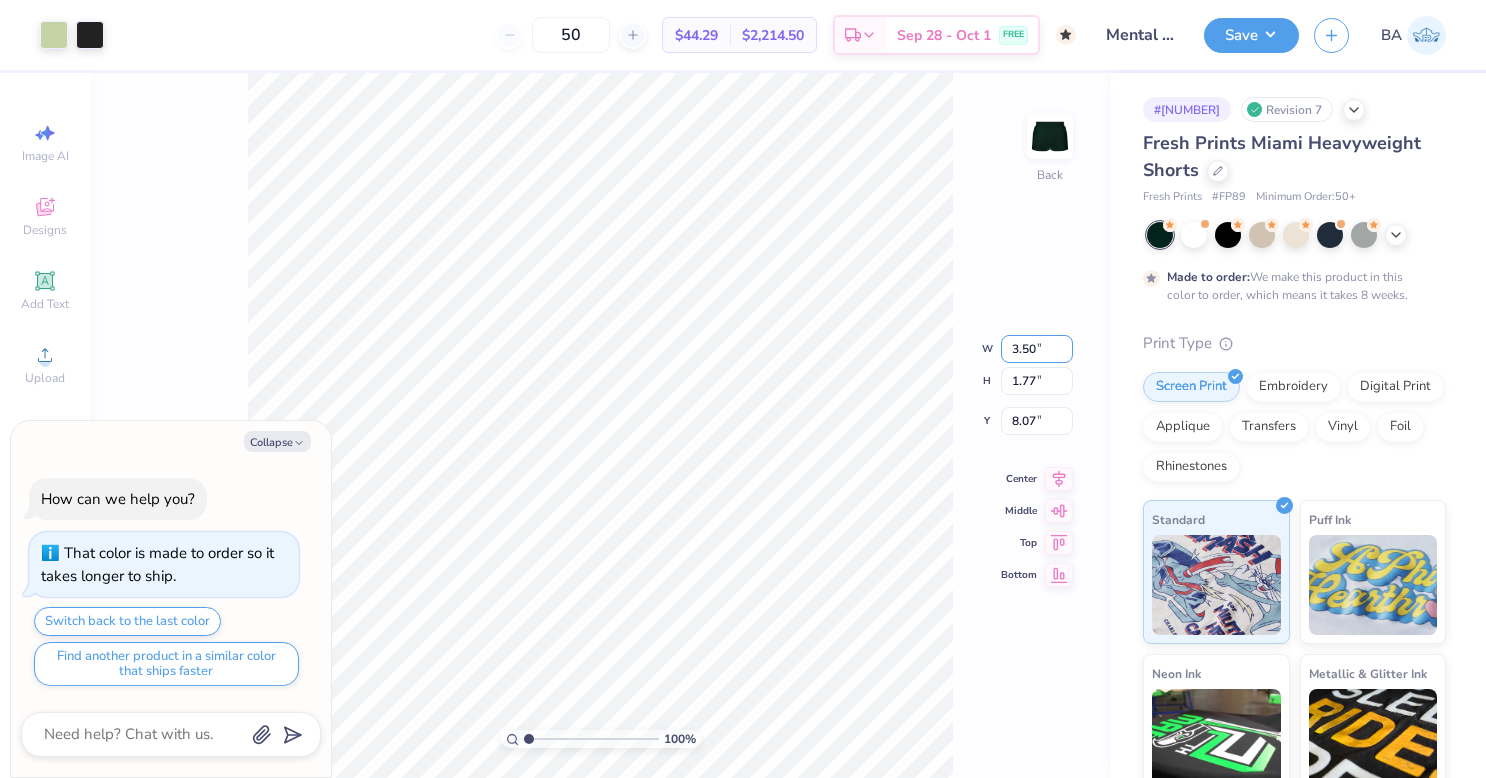 type on "3.50" 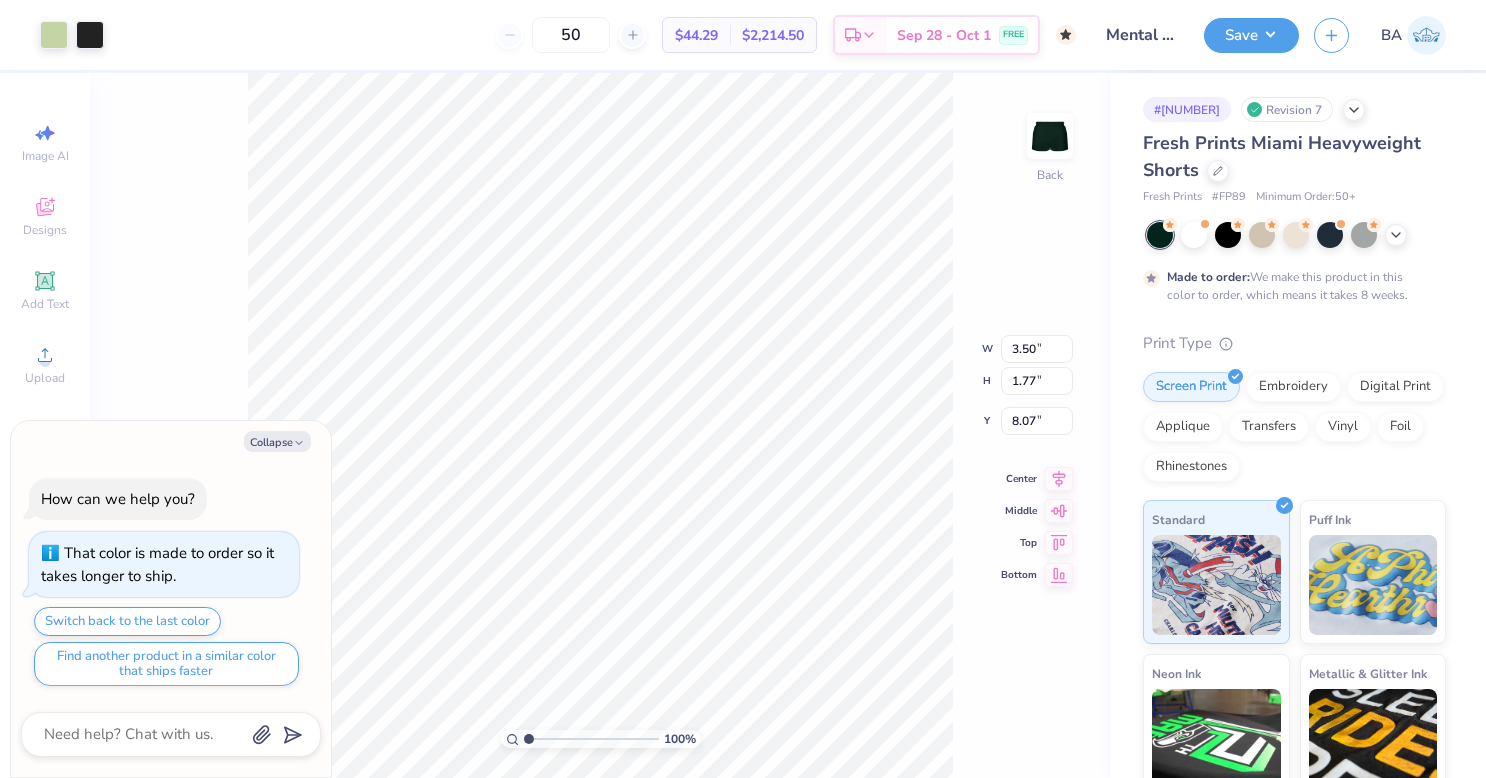 type on "x" 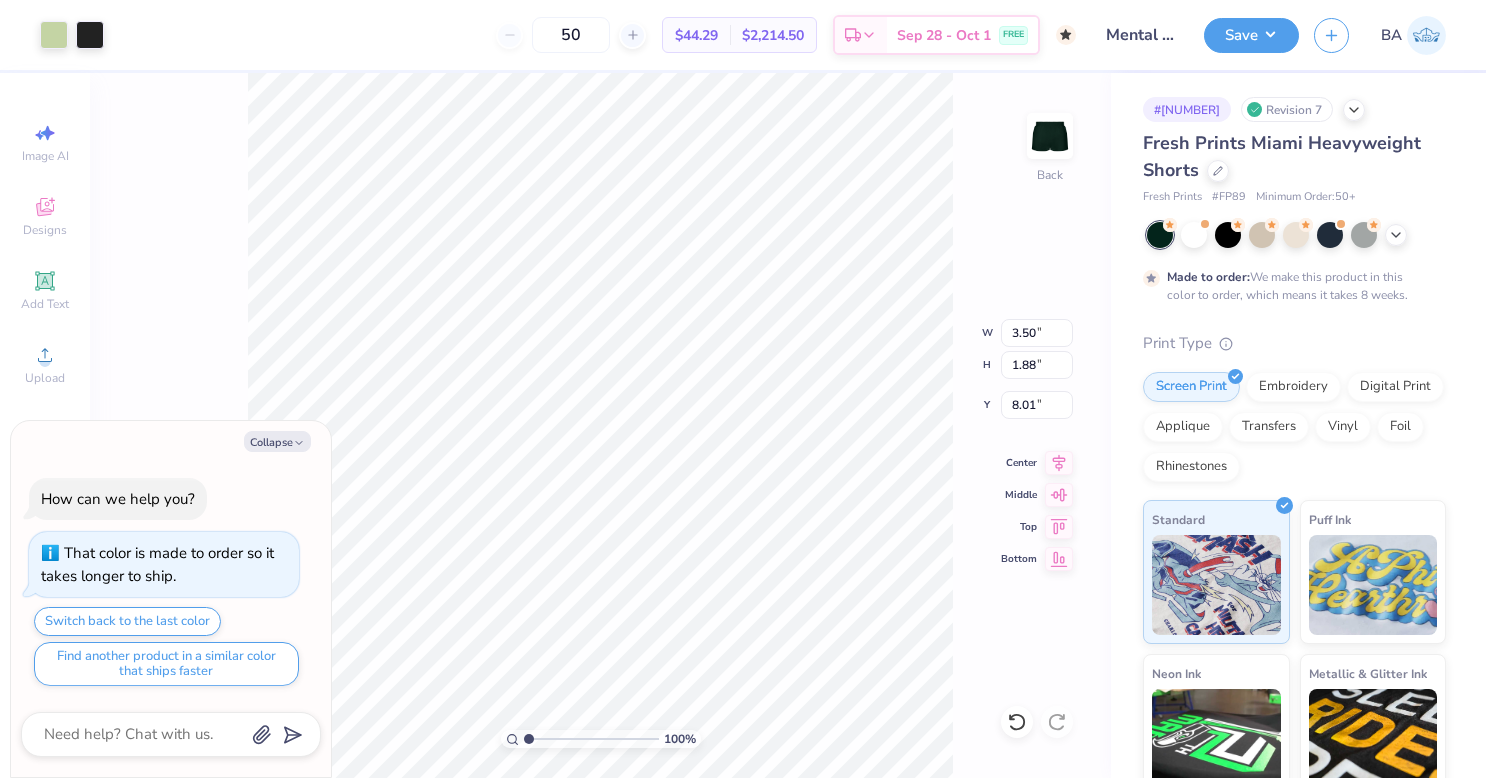 click on "100  % Back W 3.50 3.50 " H 1.88 1.88 " Y 8.01 8.01 " Center Middle Top Bottom" at bounding box center (600, 425) 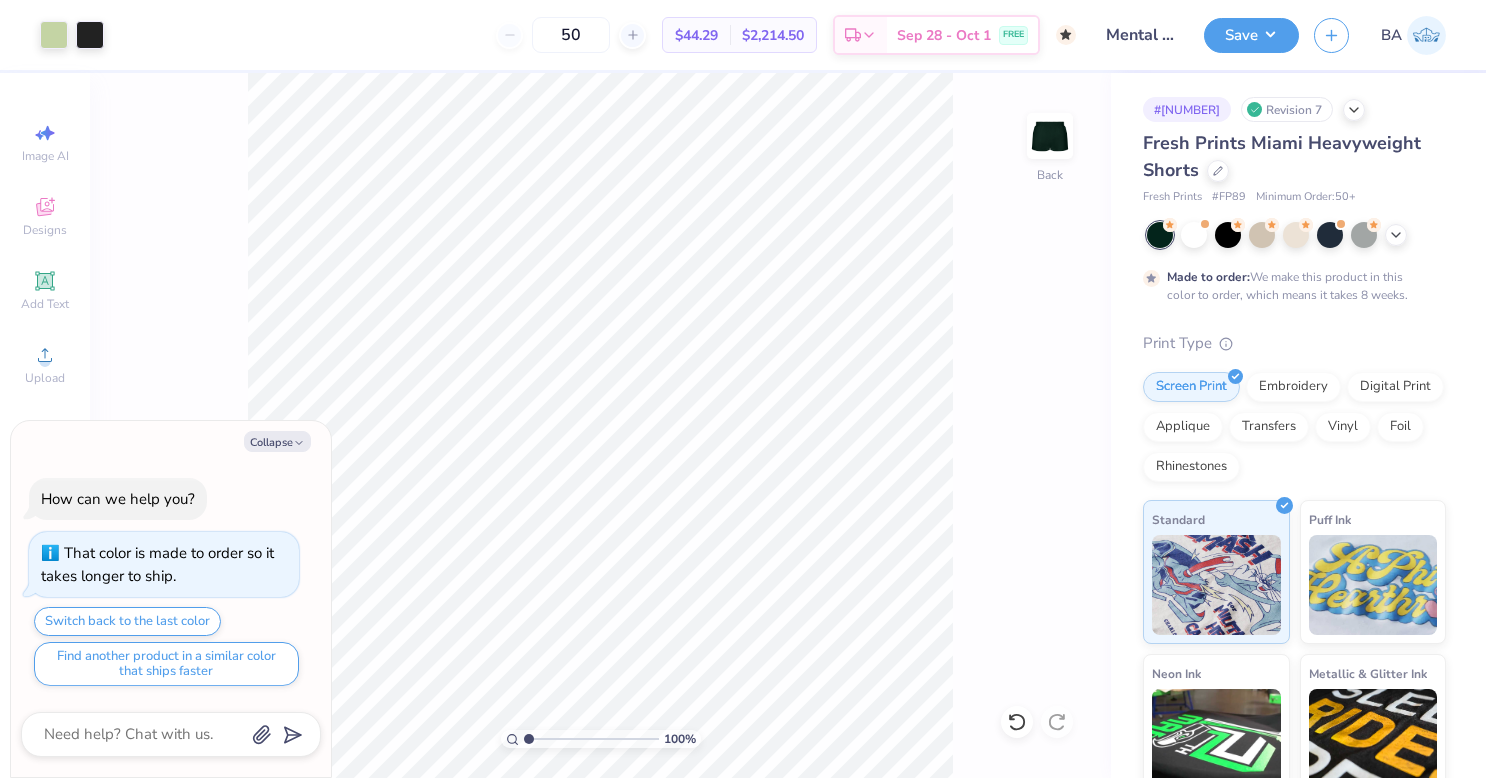 type on "x" 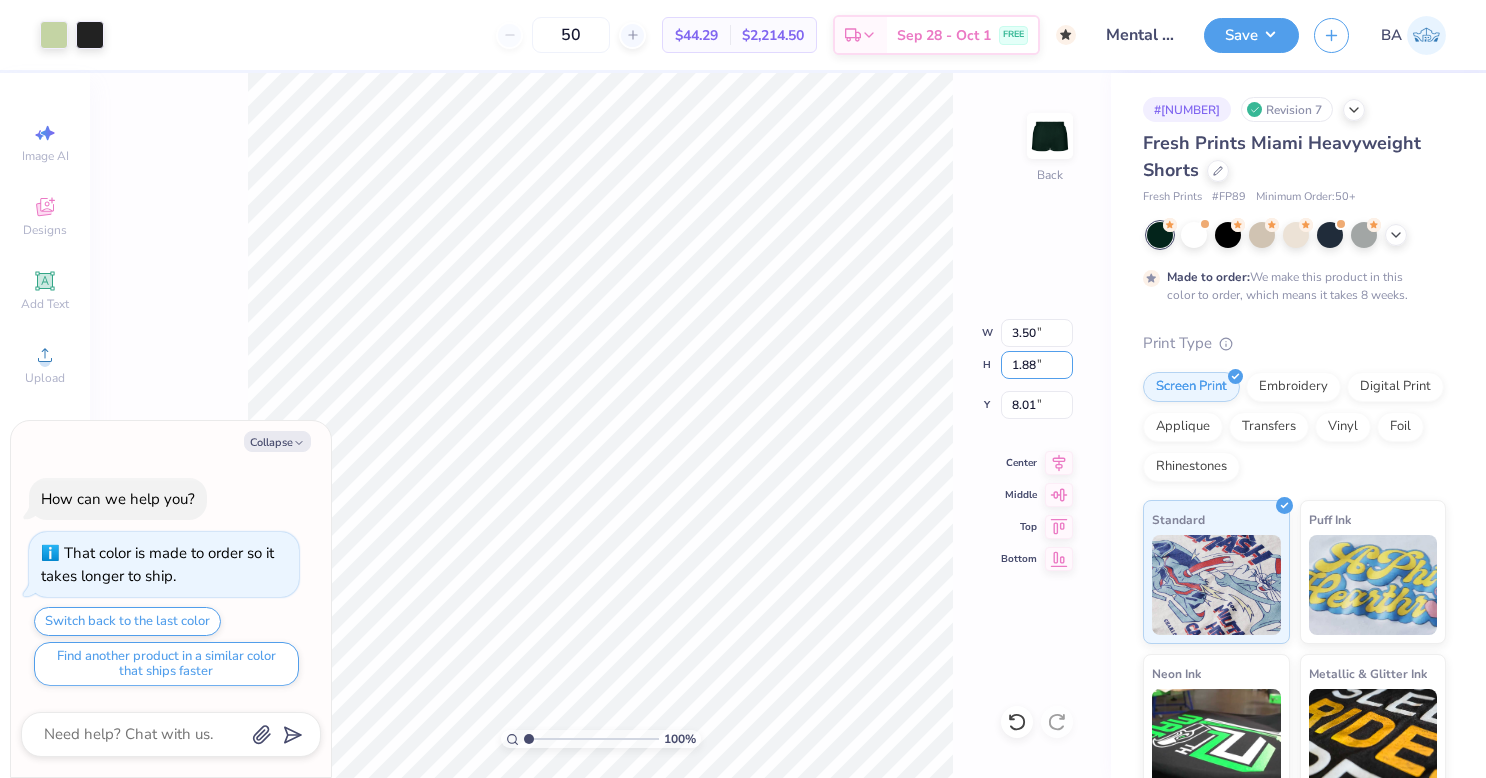 click on "1.88" at bounding box center [1037, 365] 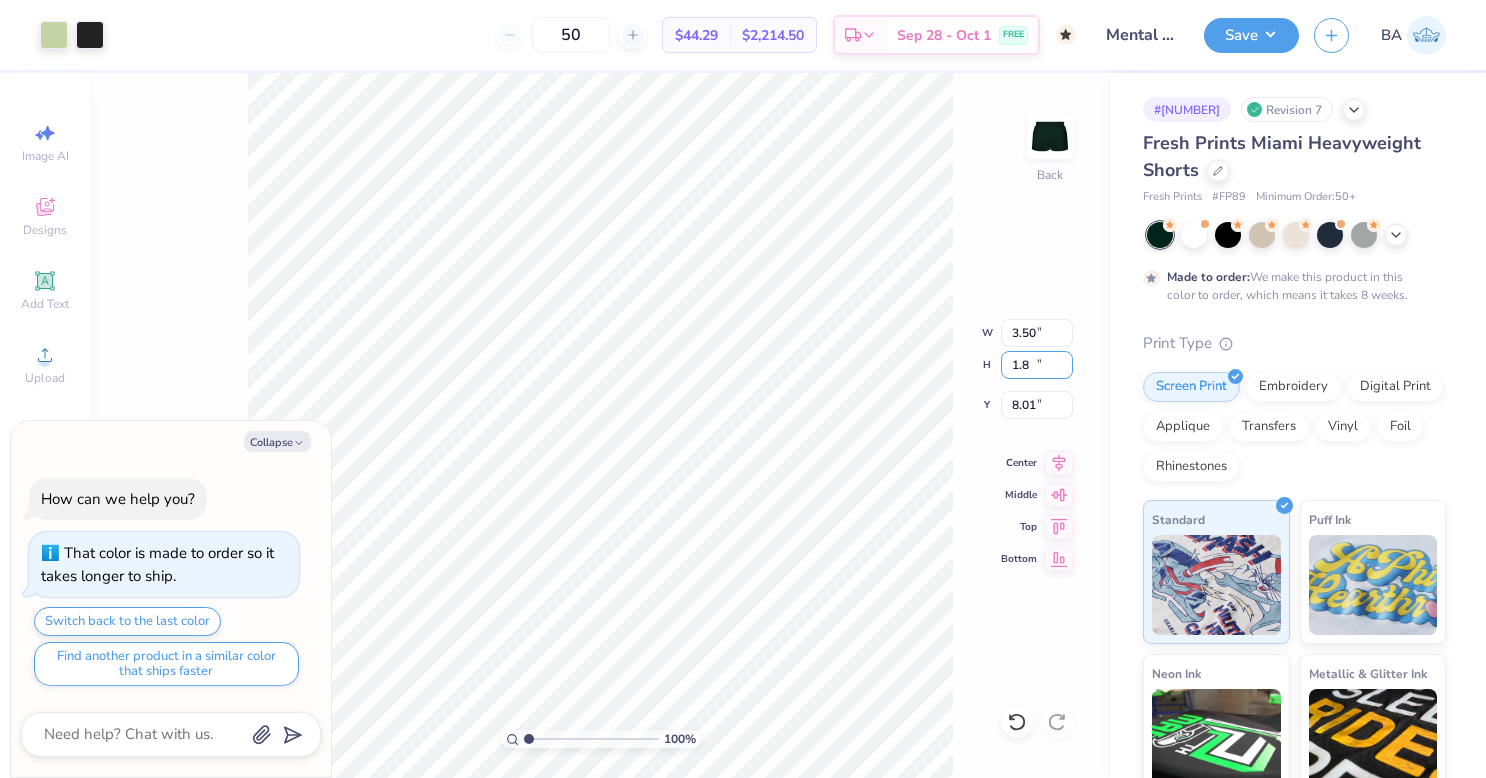 type on "1" 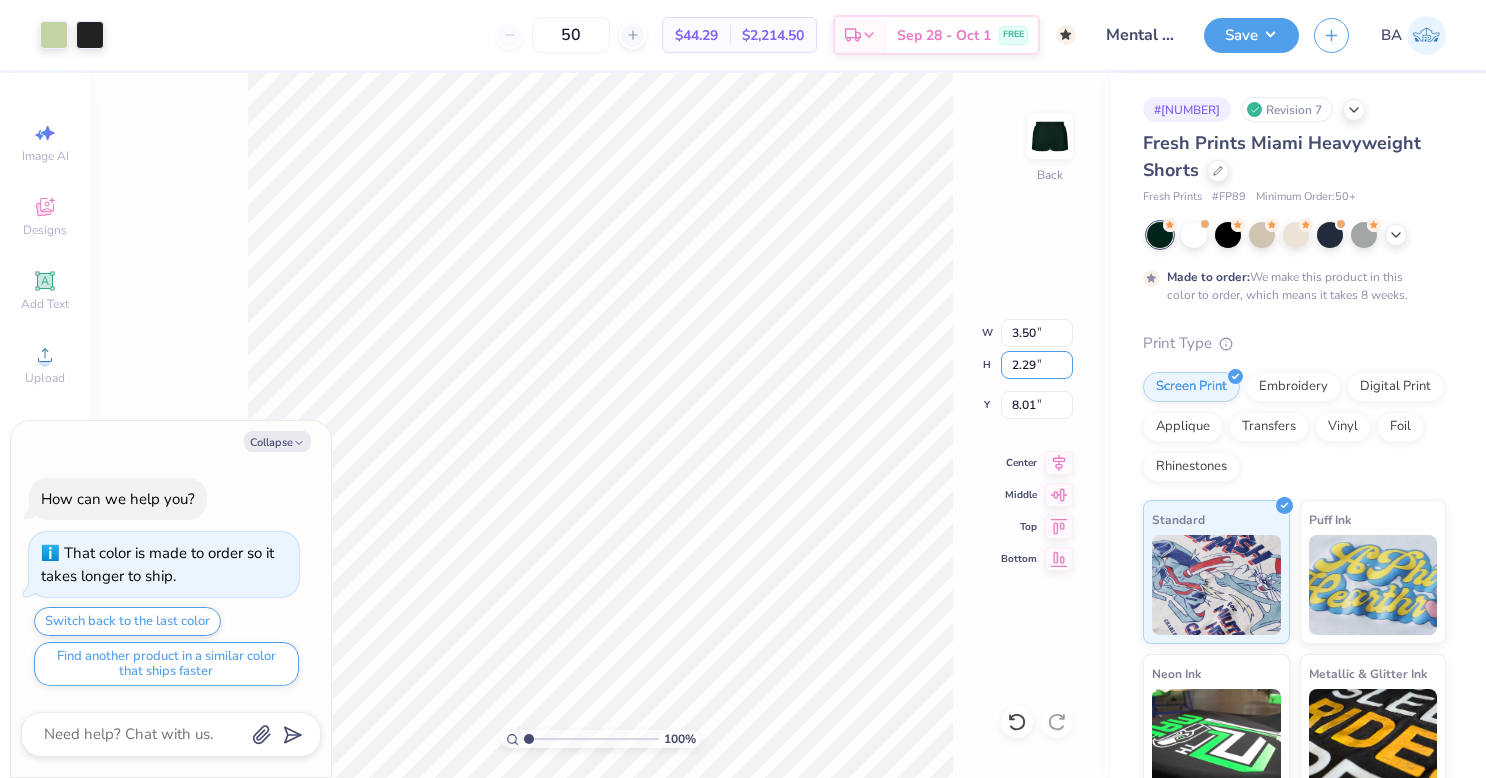 type on "2.29" 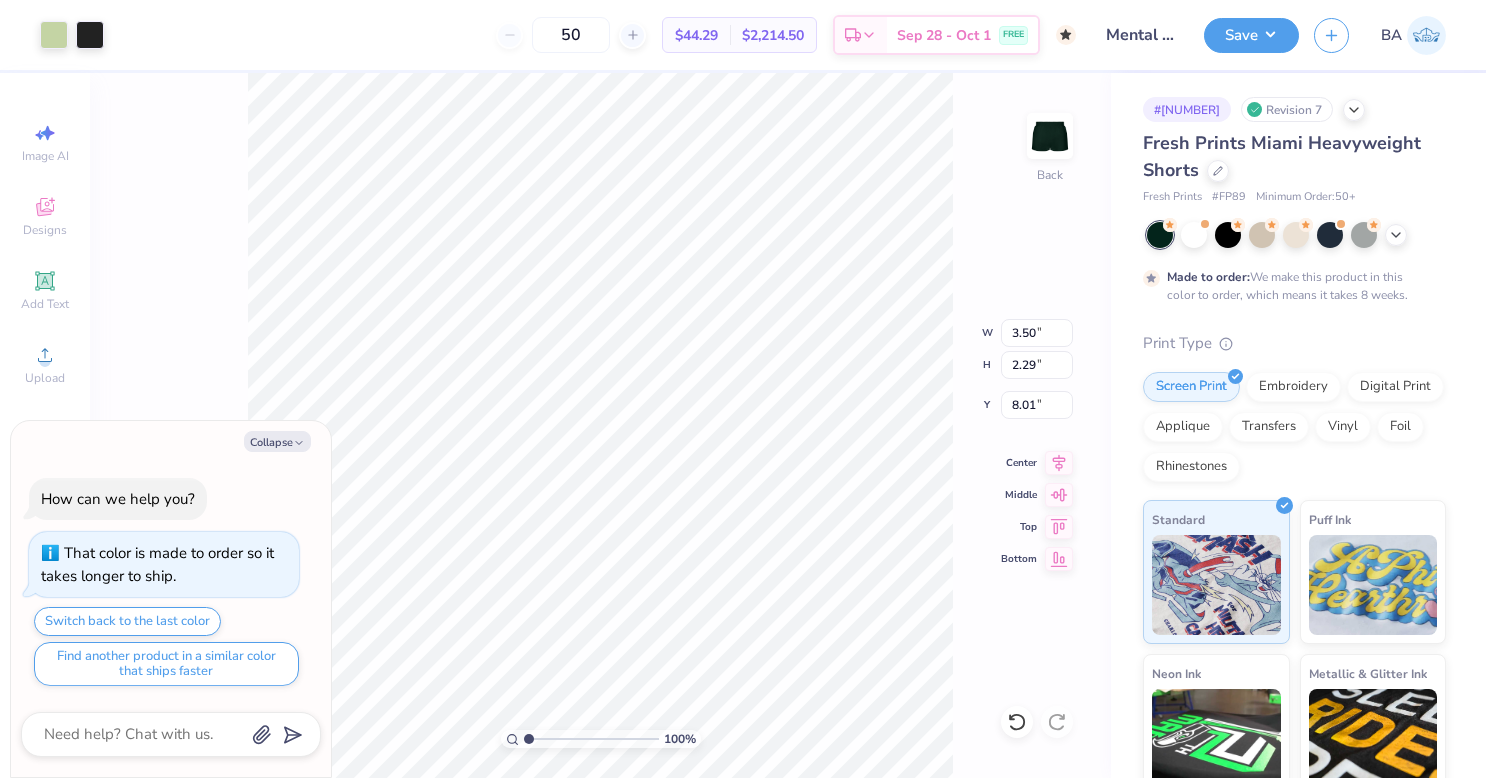 type on "x" 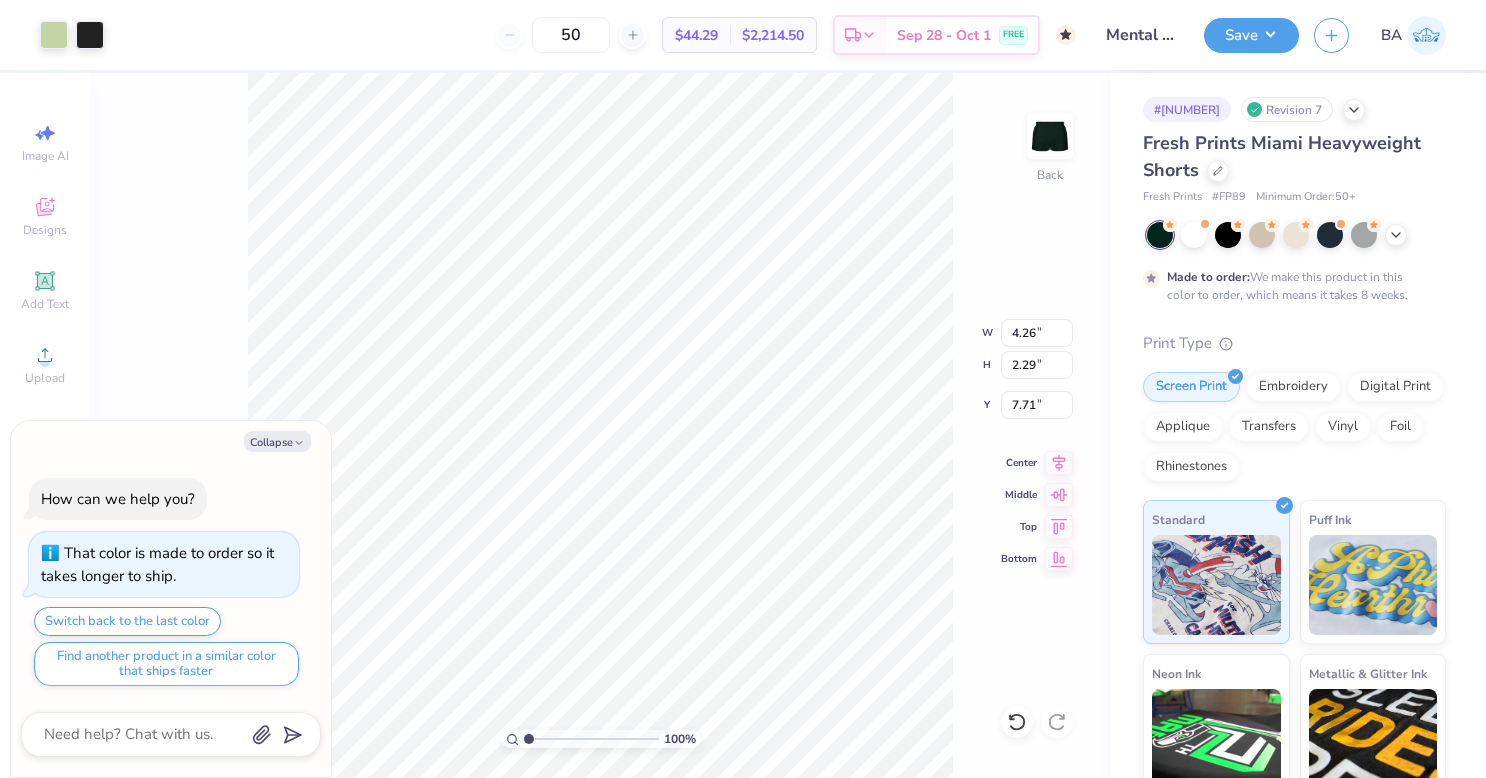 click on "100  % Back W 4.26 4.26 " H 2.29 2.29 " Y 7.71 7.71 " Center Middle Top Bottom" at bounding box center (600, 425) 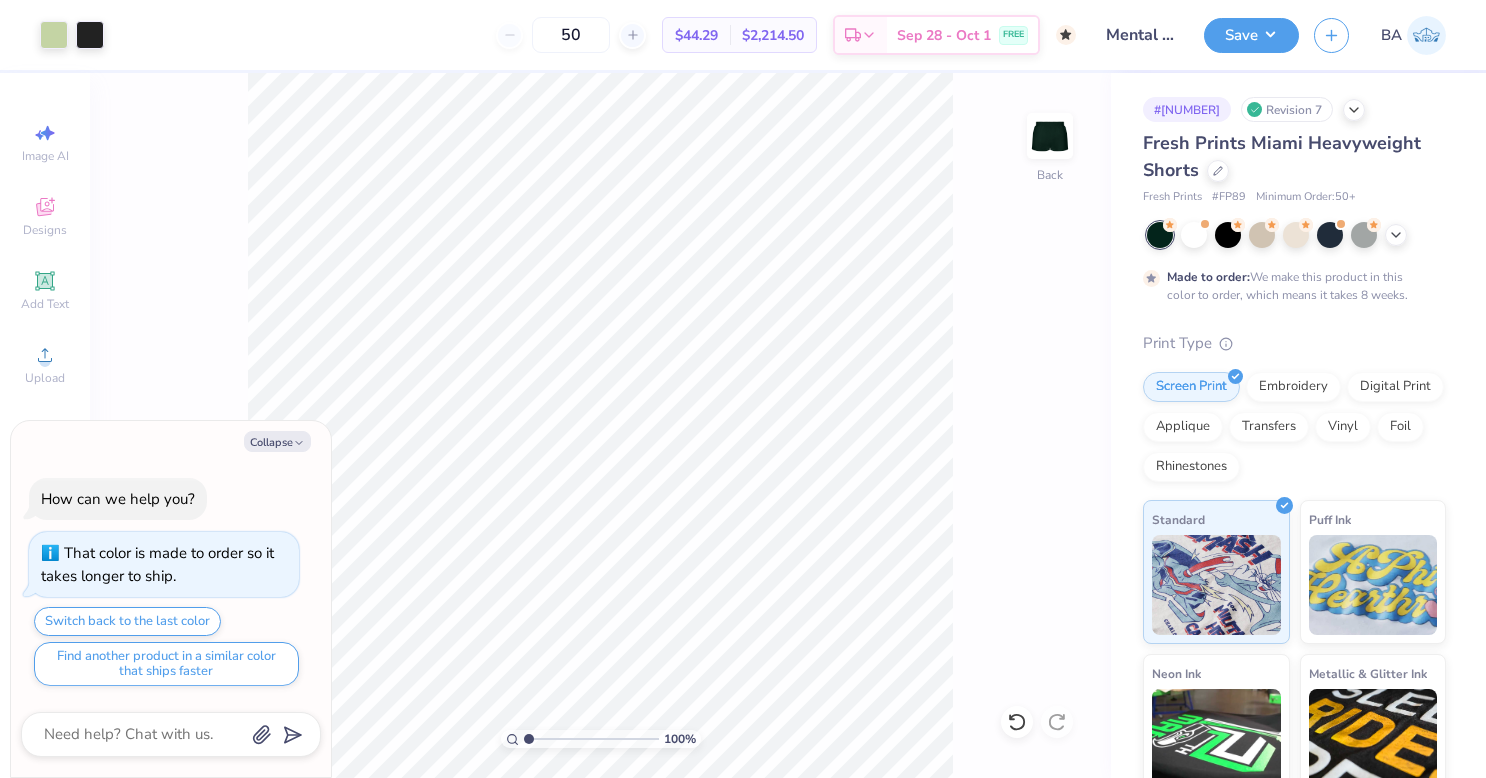 type on "x" 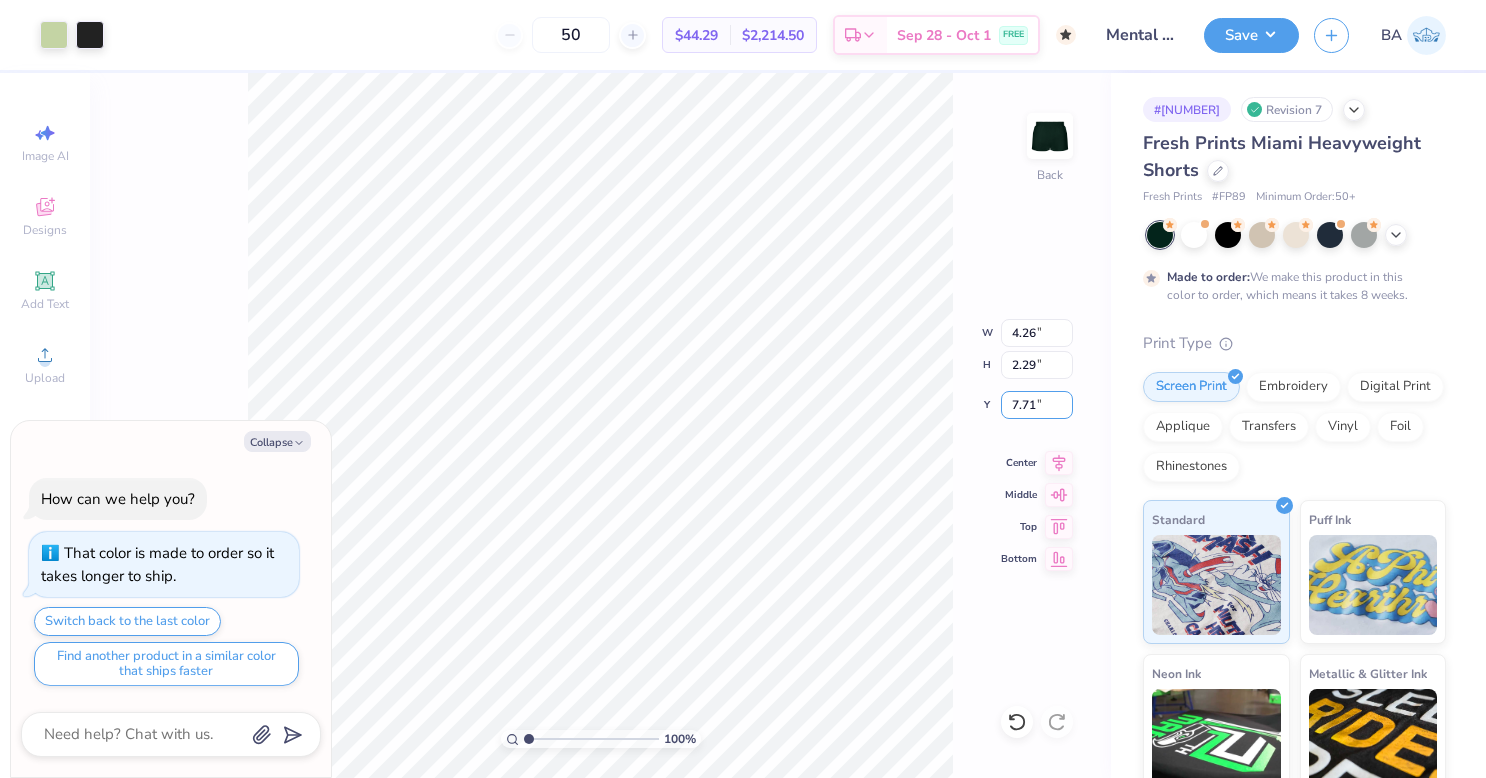 click on "7.71" at bounding box center [1037, 405] 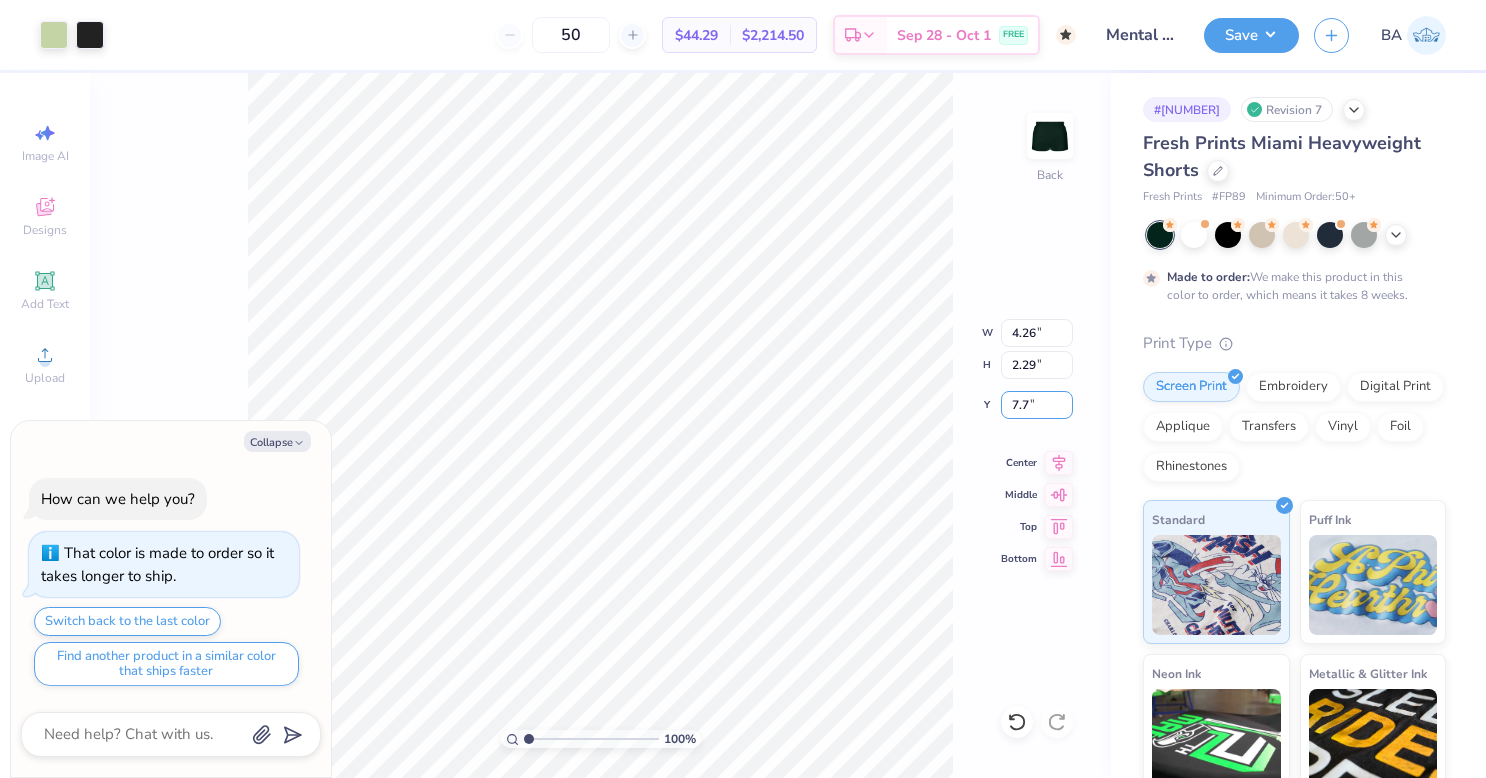 type on "7" 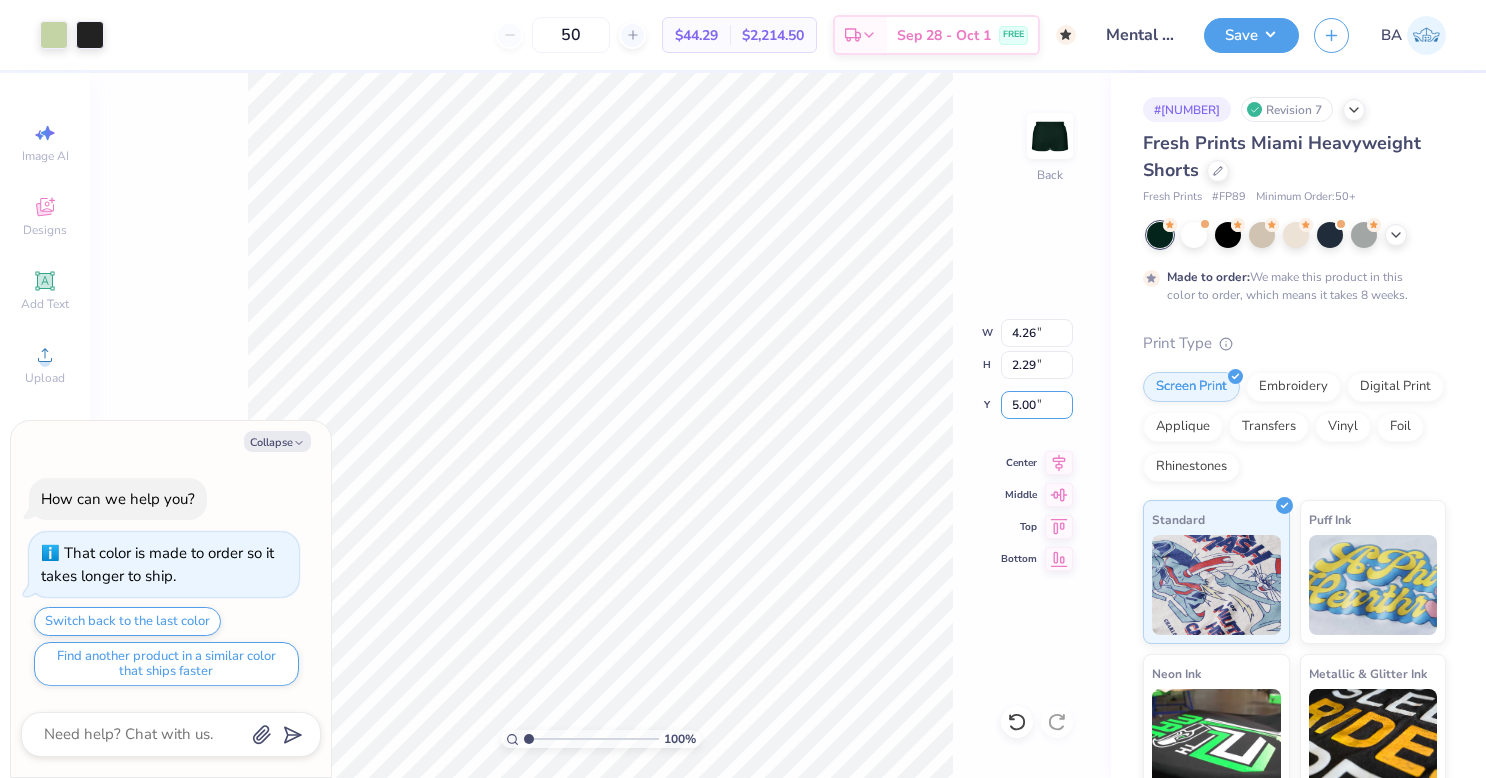 type on "5.00" 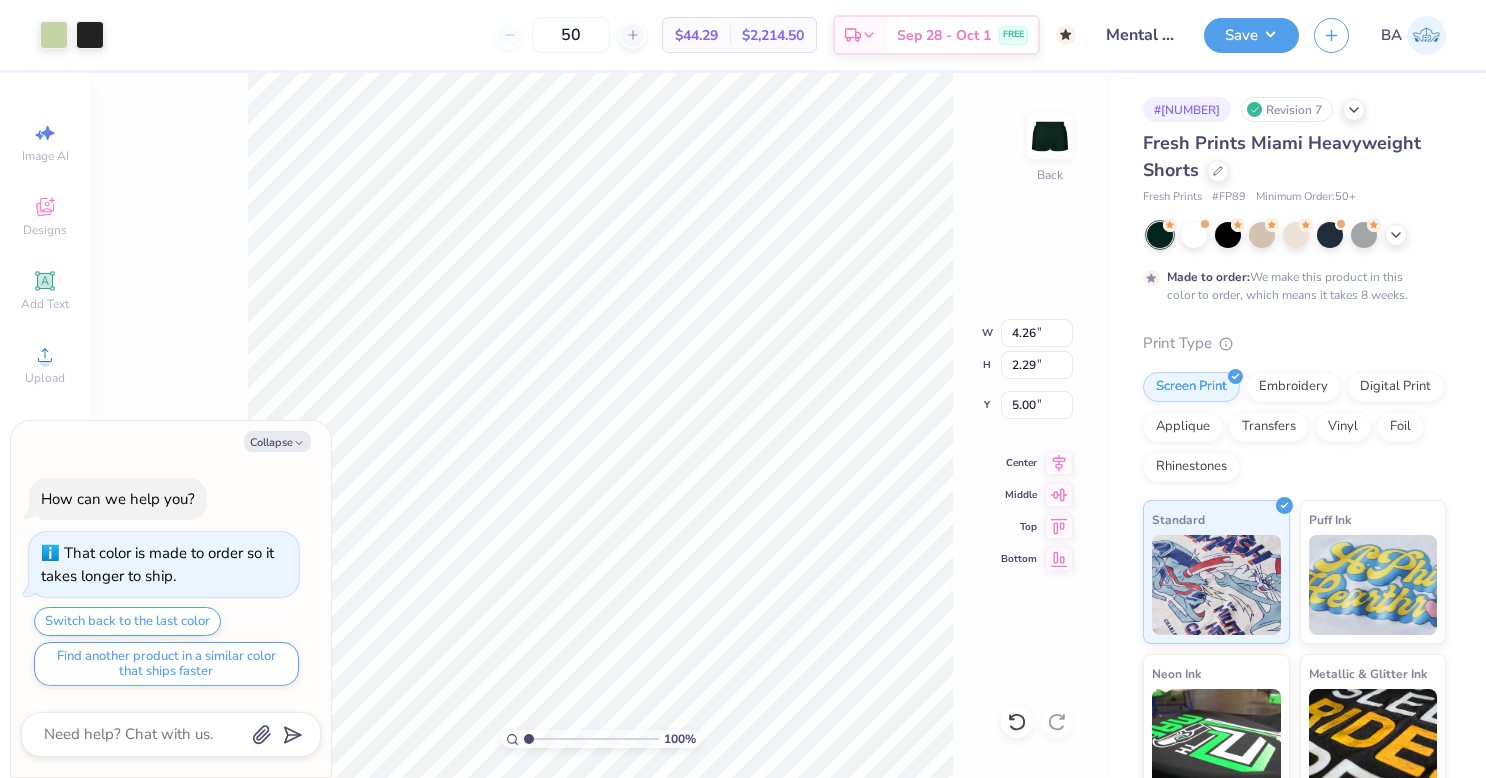 click on "100  % Back W 4.26 4.26 " H 2.29 2.29 " Y 5.00 5.00 " Center Middle Top Bottom" at bounding box center [600, 425] 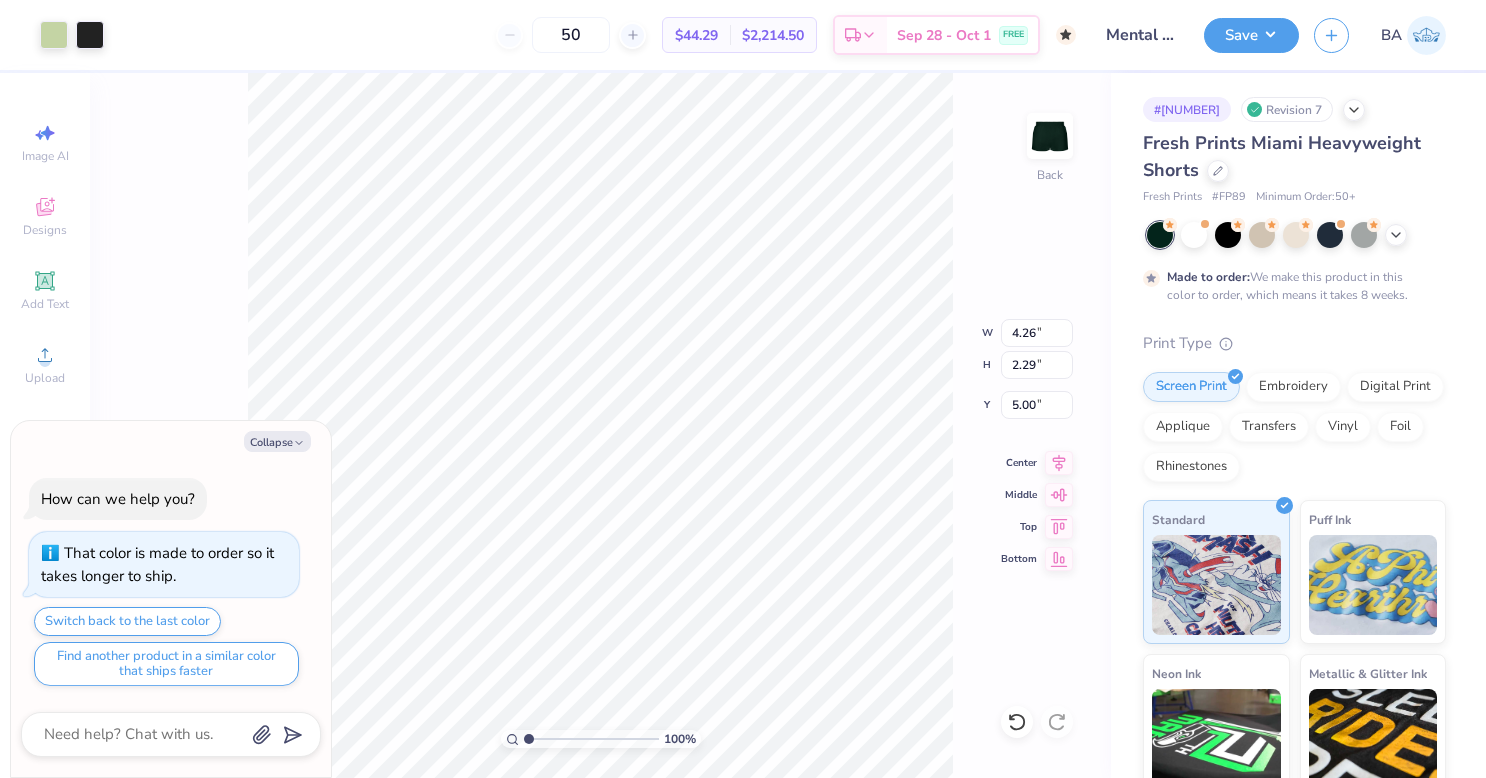 type on "x" 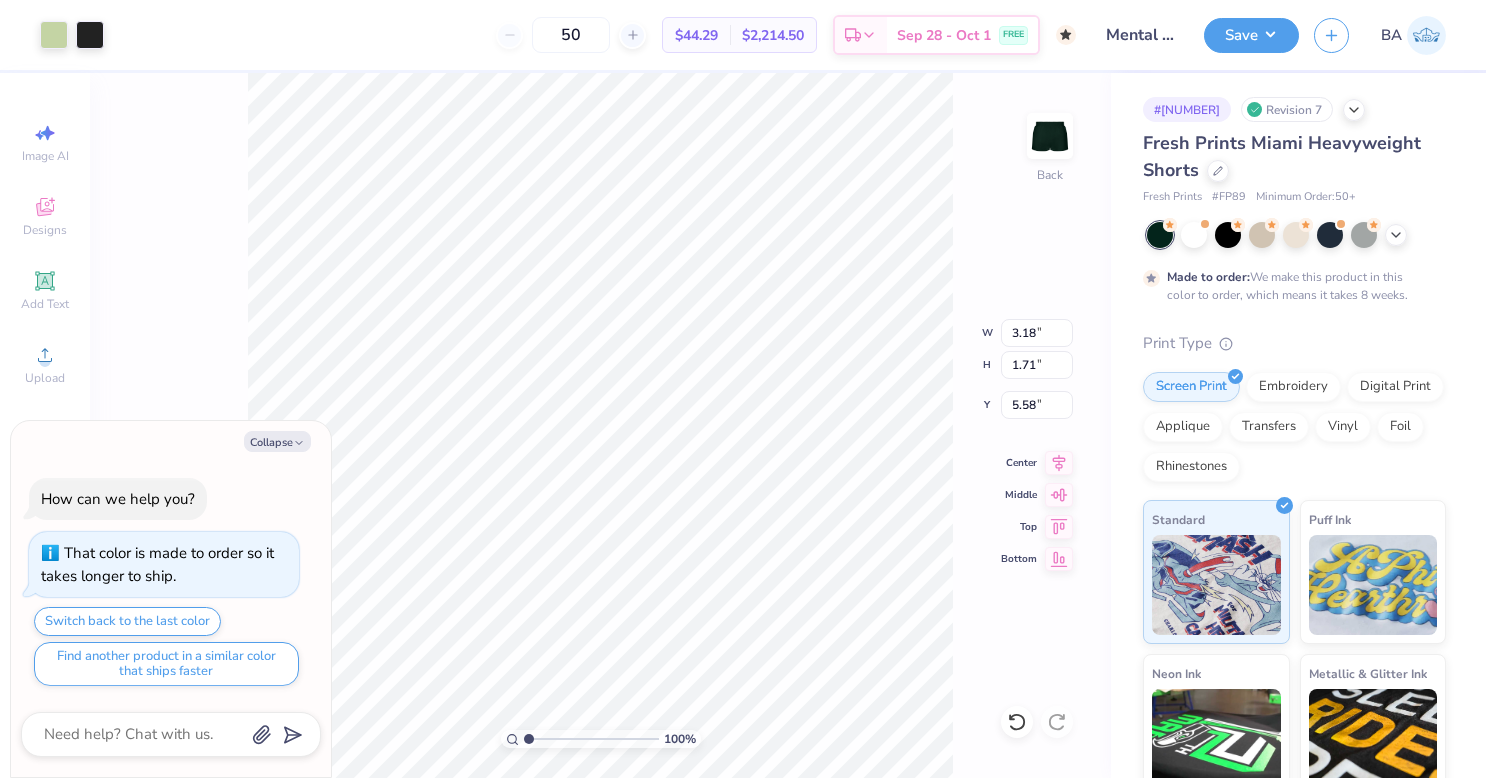 type on "x" 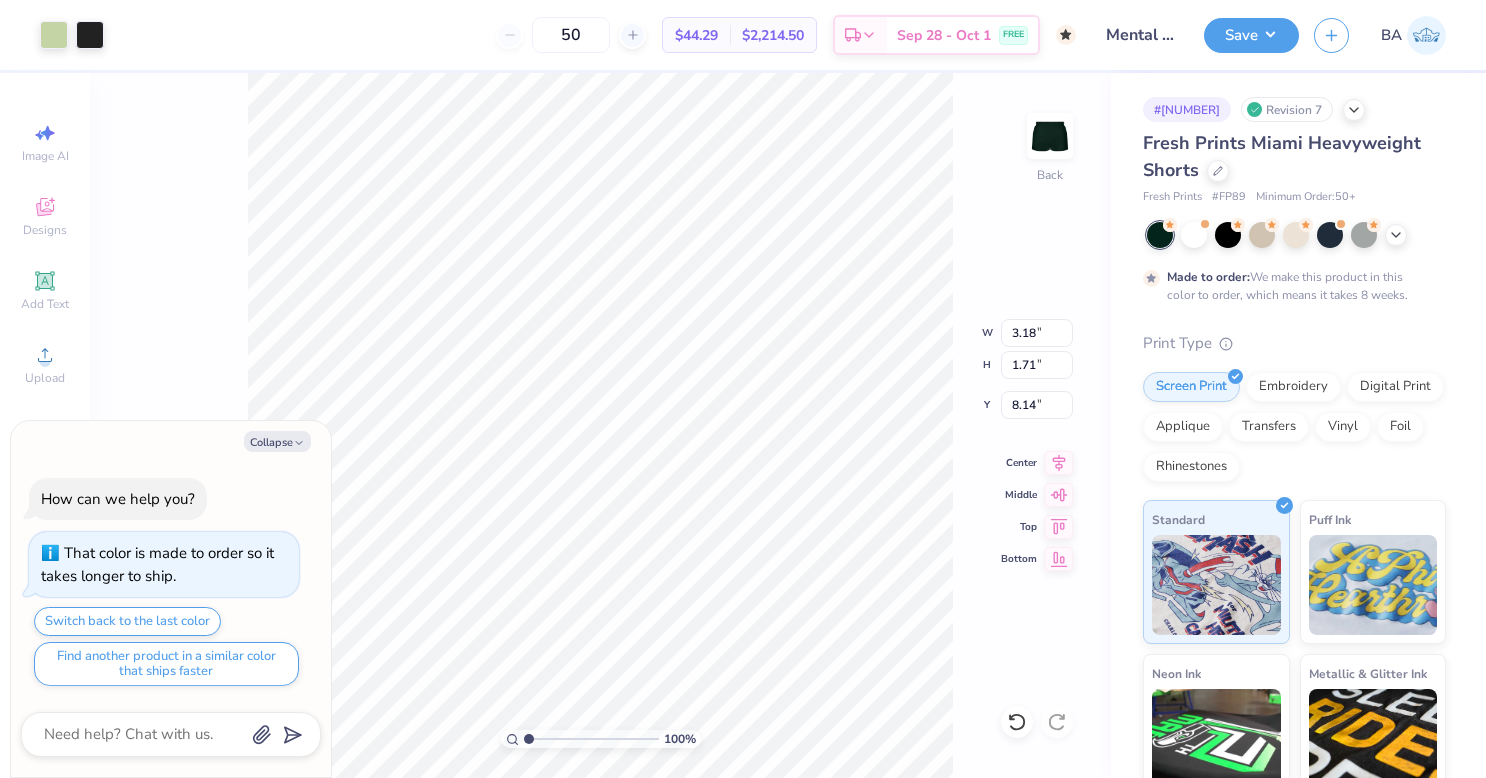 type on "x" 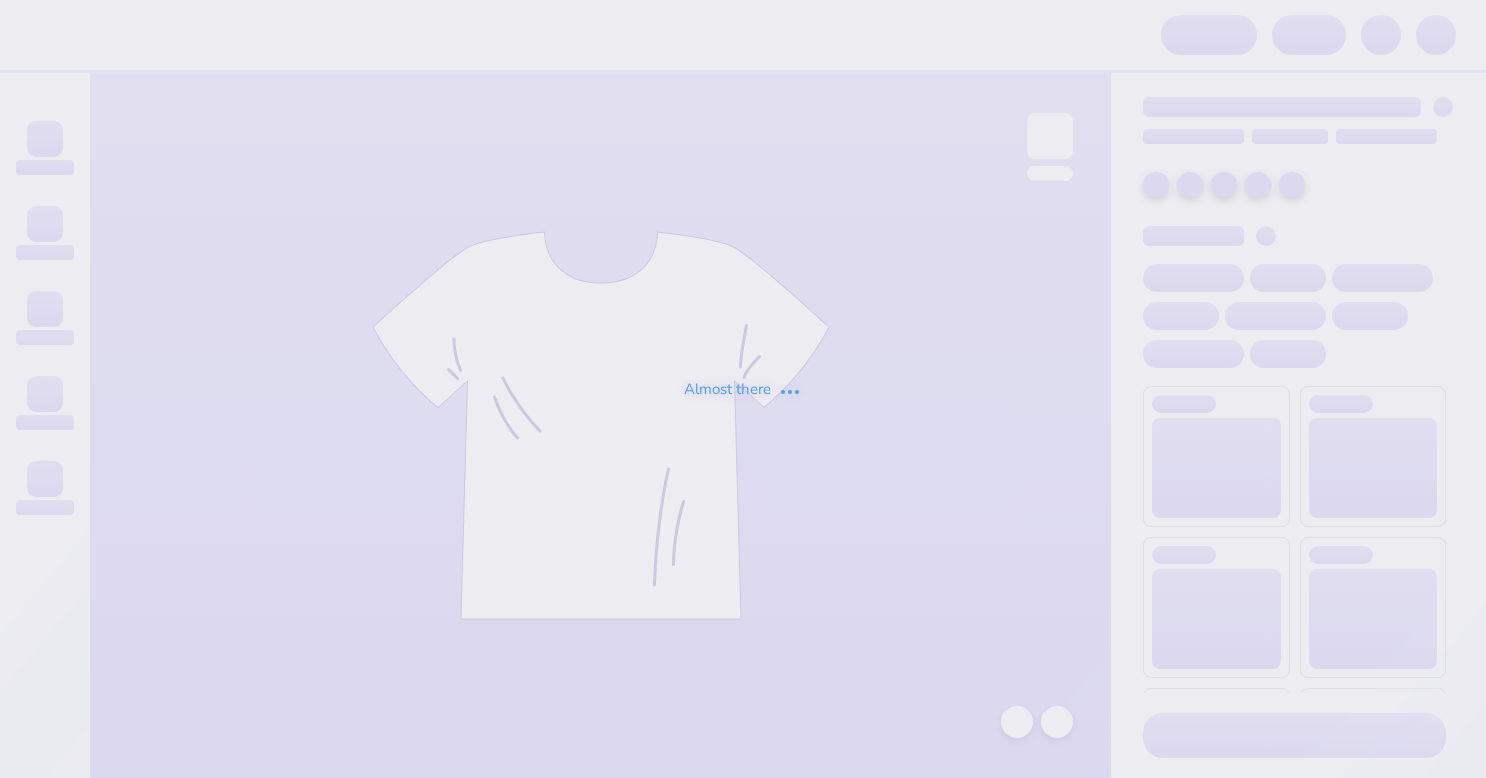scroll, scrollTop: 0, scrollLeft: 0, axis: both 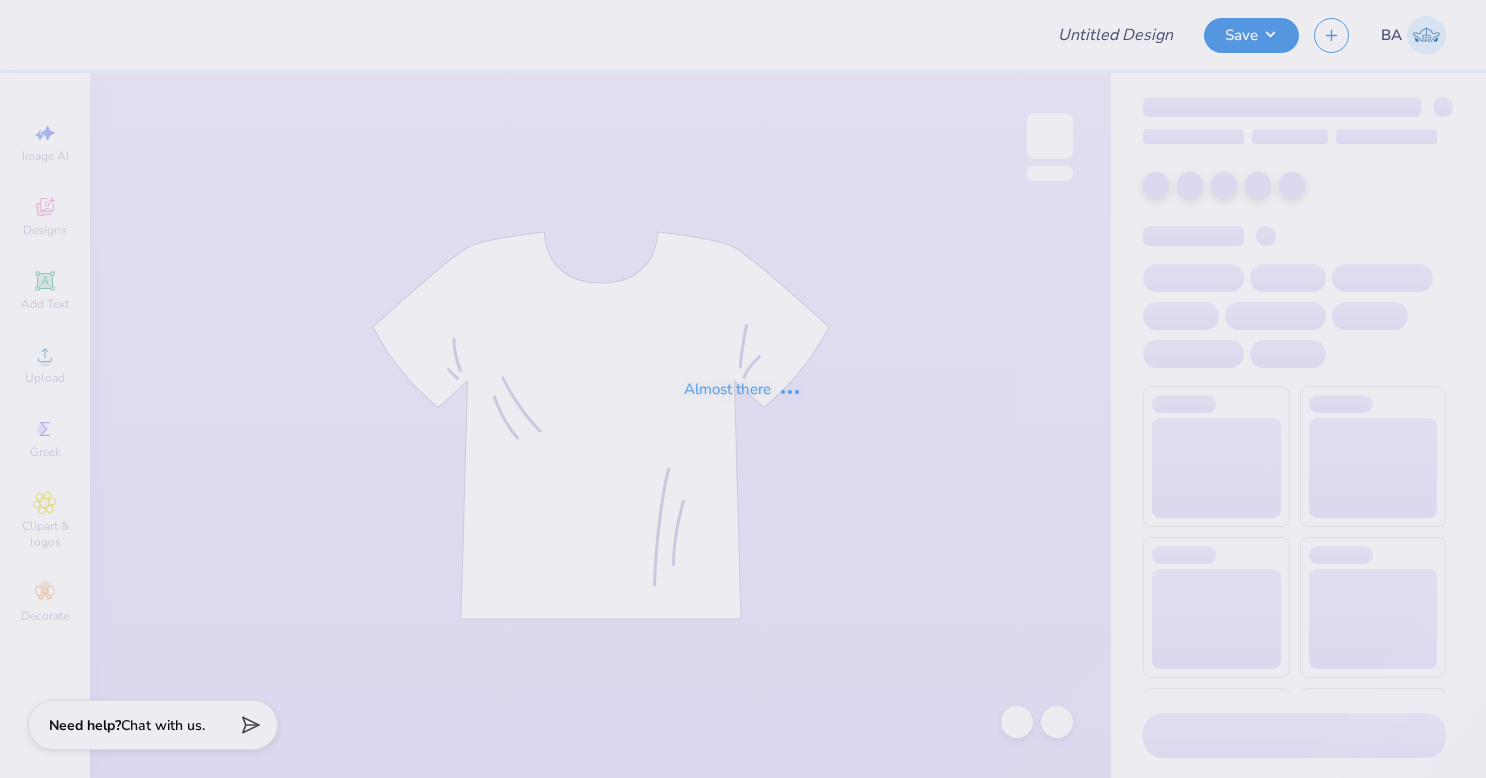 type on "Mental Health Sweatshirt" 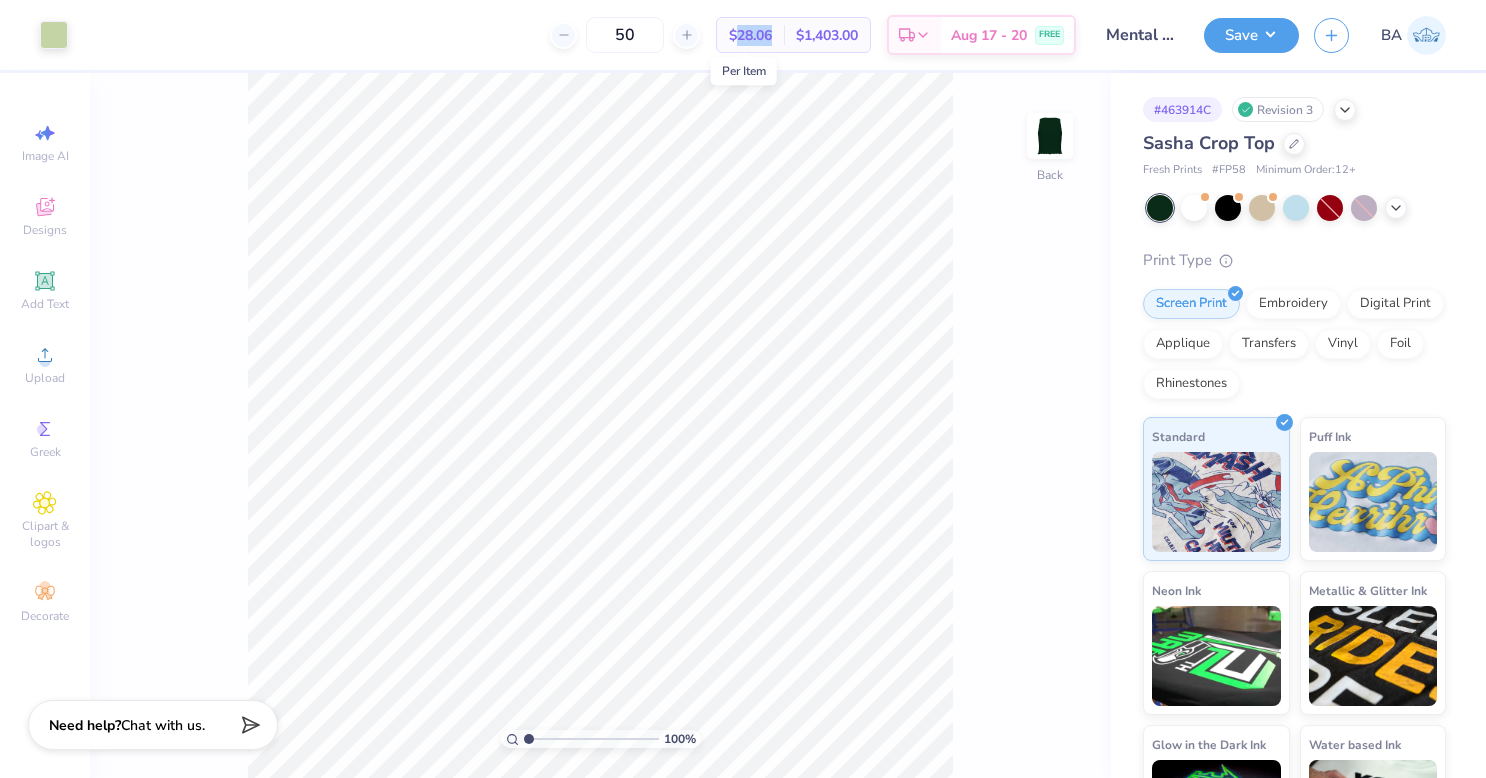 drag, startPoint x: 768, startPoint y: 35, endPoint x: 732, endPoint y: 33, distance: 36.05551 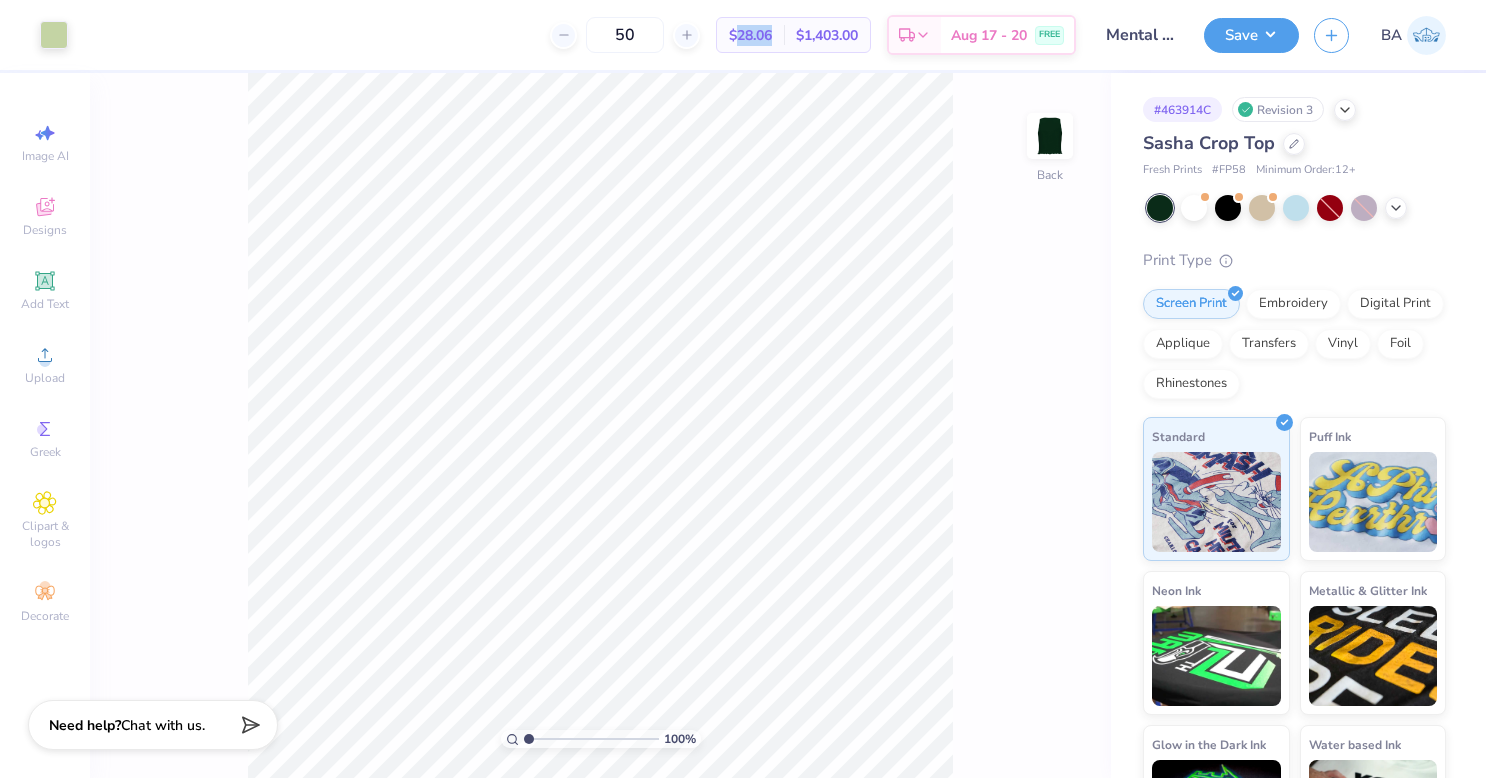 copy on "28.06" 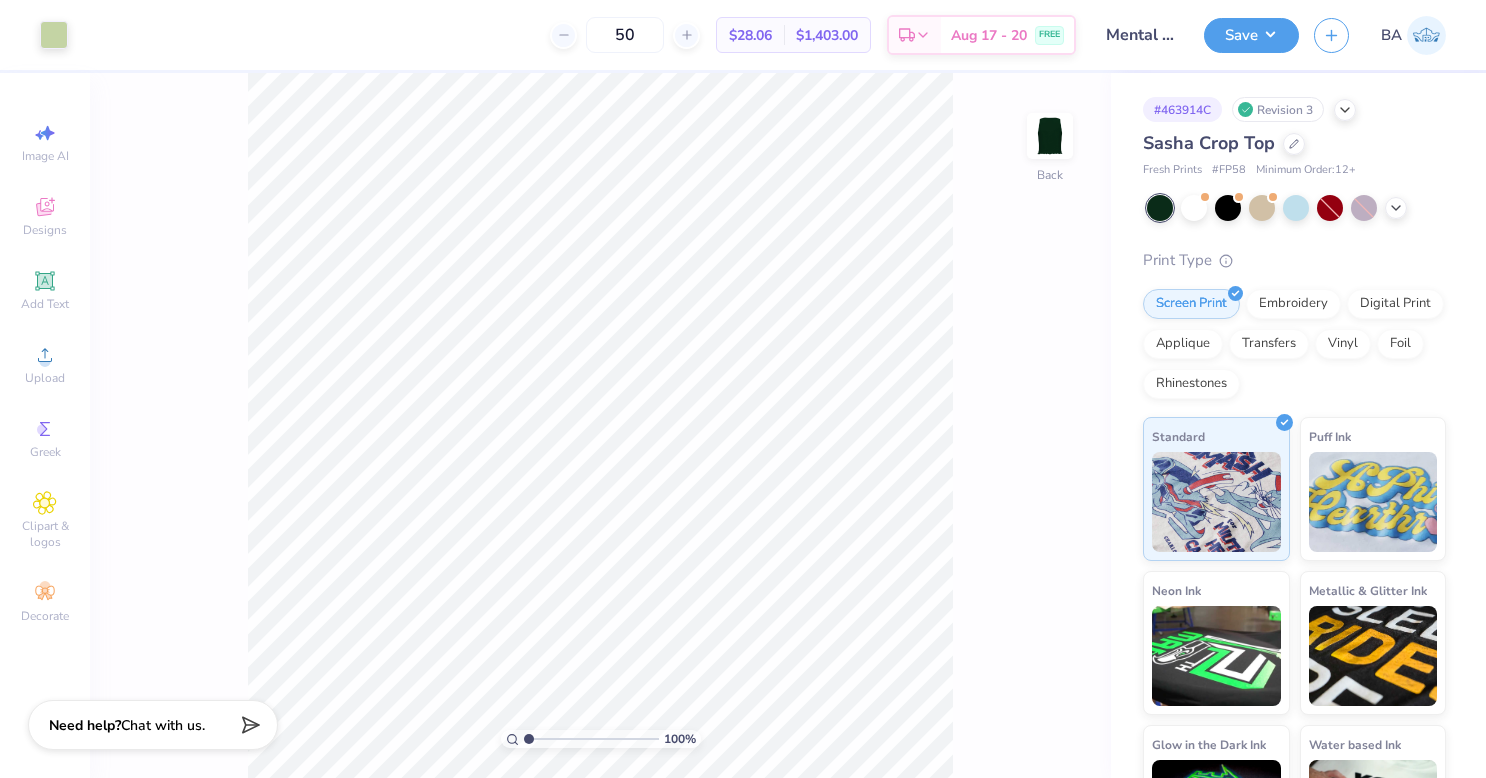 click on "50 $28.06 Per Item $1,403.00 Total Est.  Delivery Aug 17 - 20 FREE" at bounding box center (579, 35) 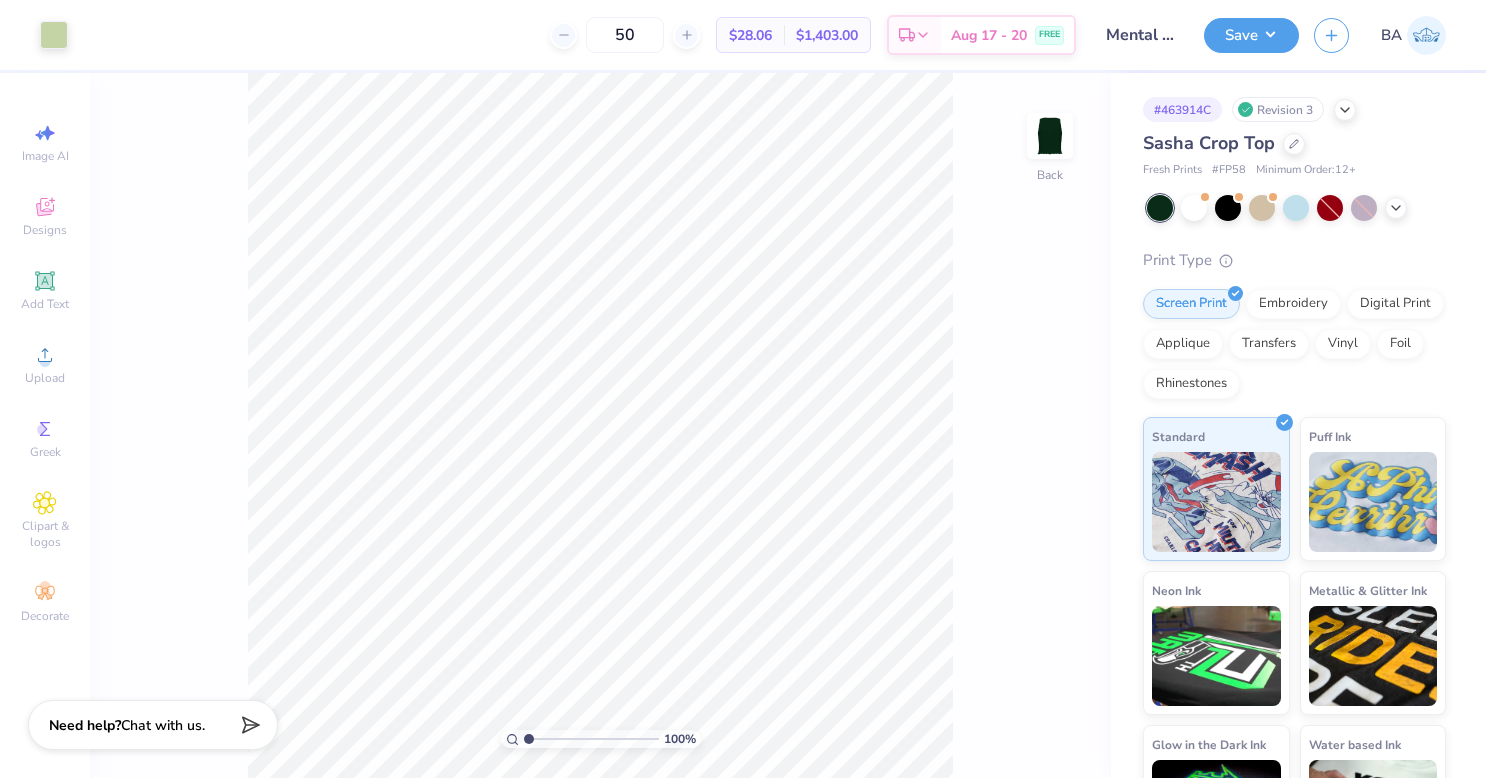click on "50" at bounding box center (625, 35) 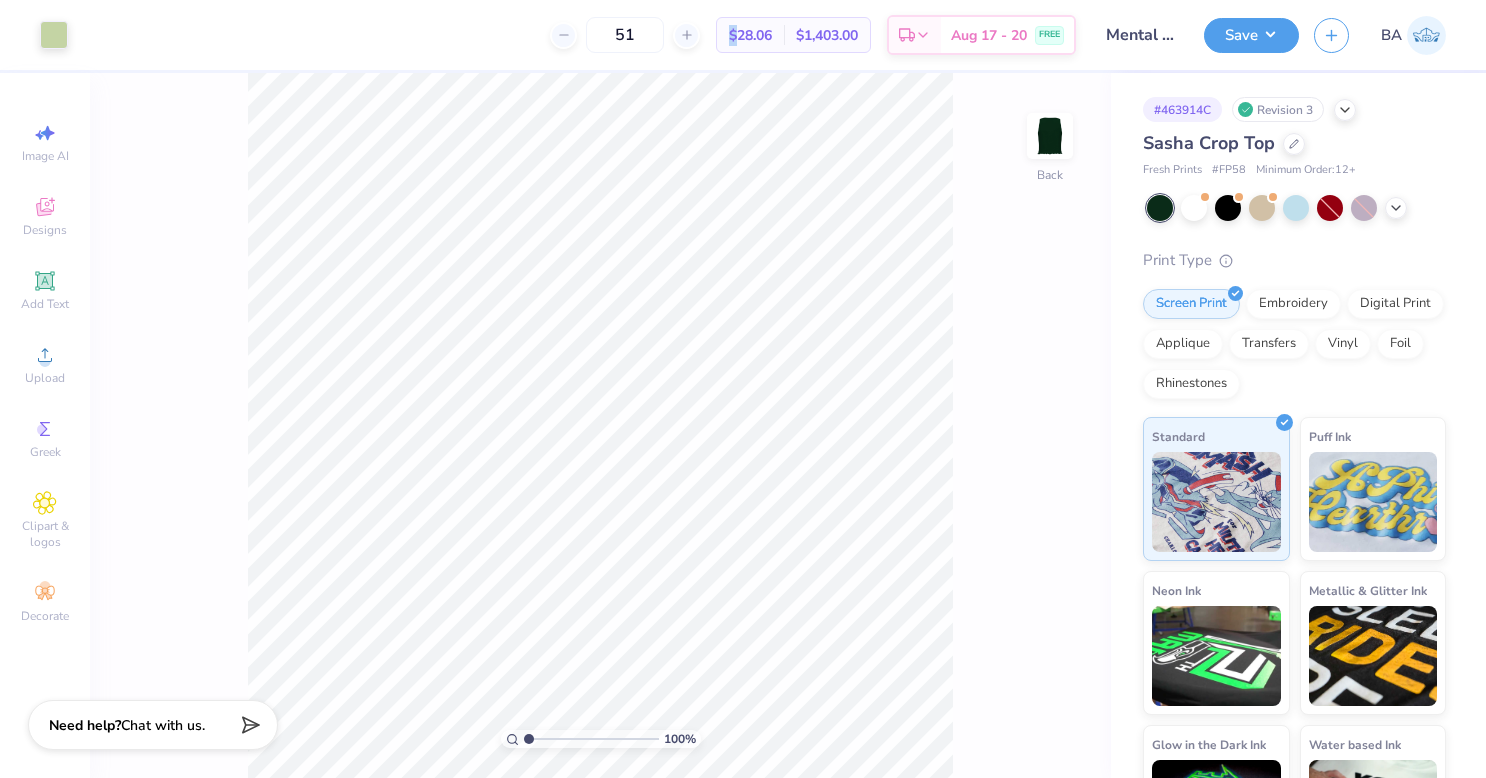 click 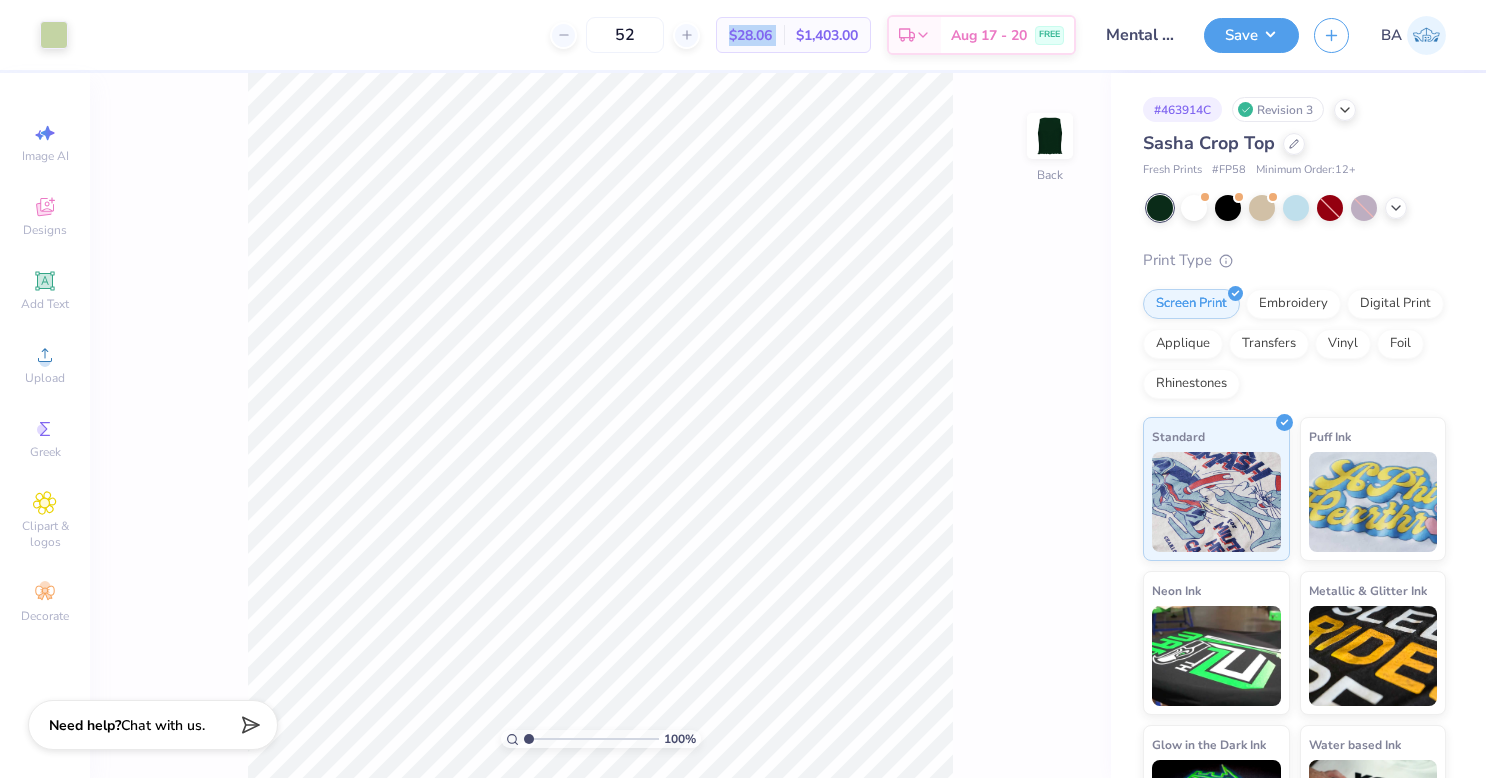 click 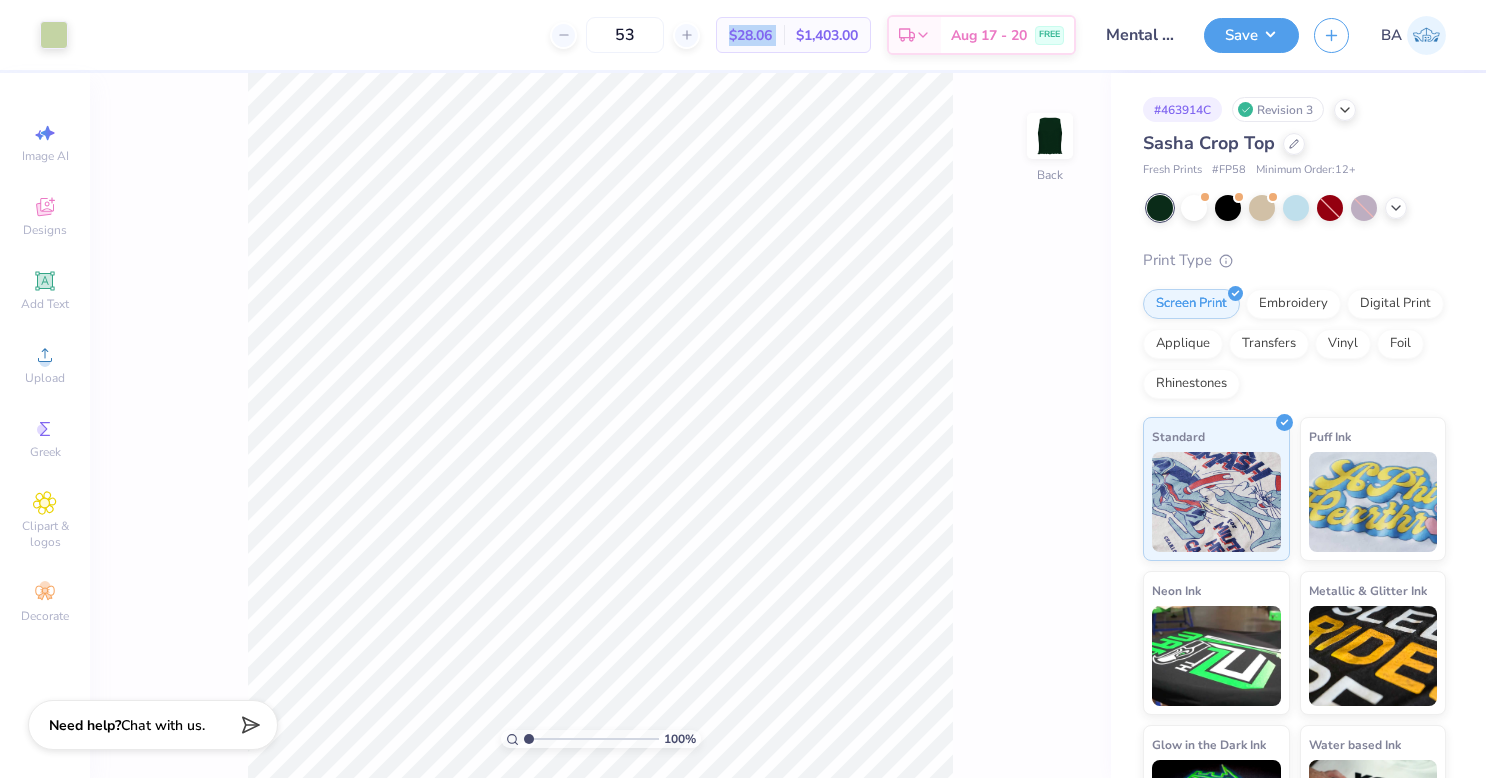 click 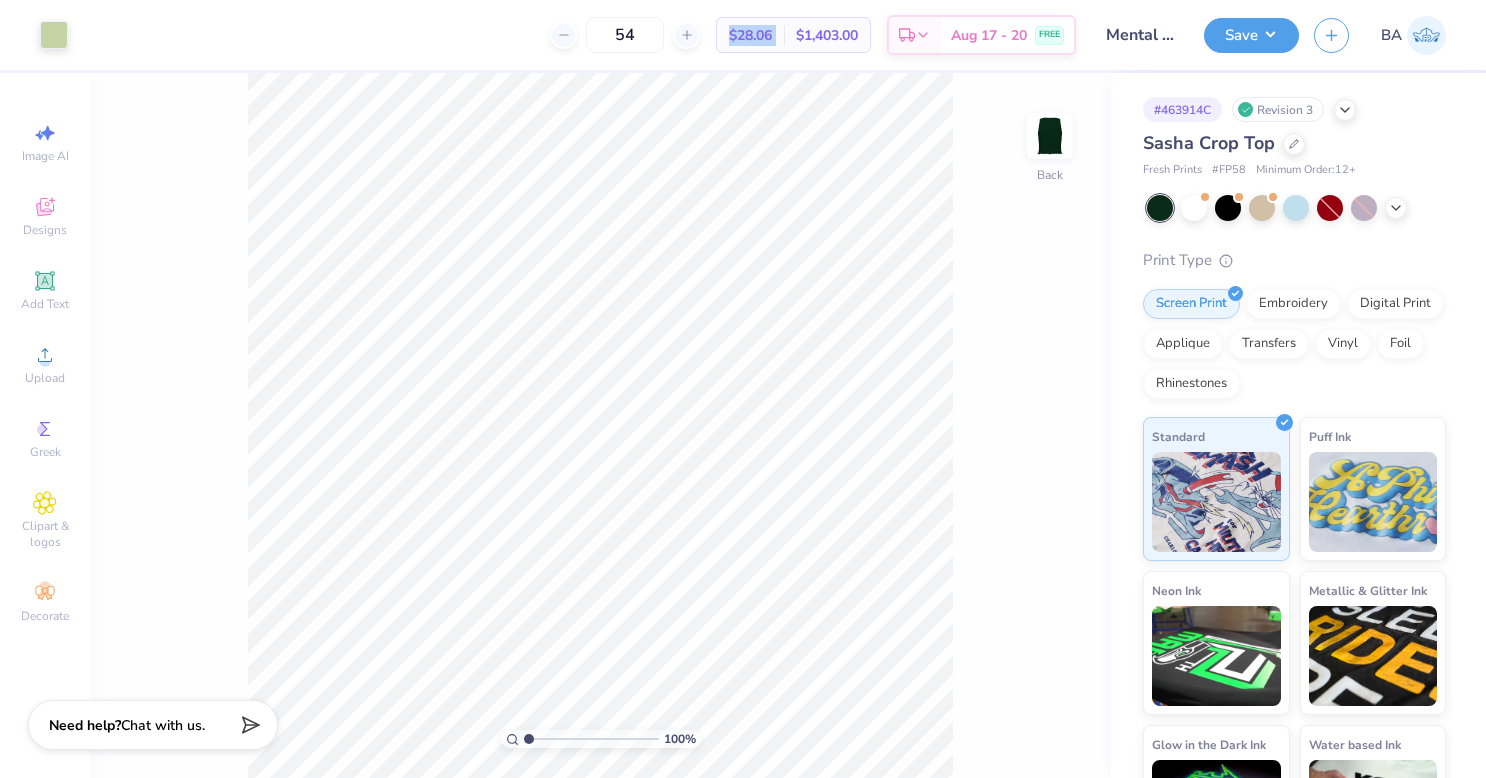 click 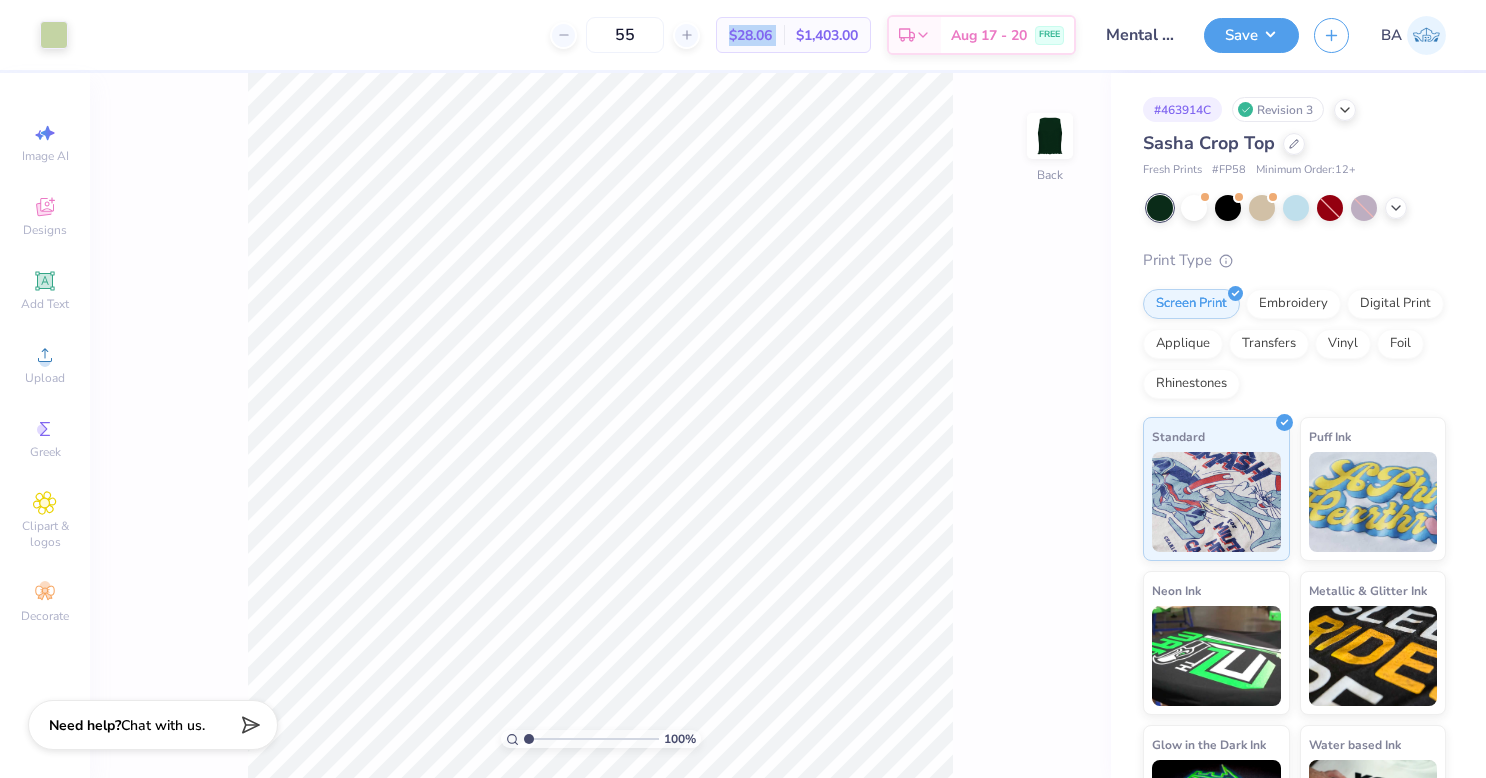 click on "55" at bounding box center [625, 35] 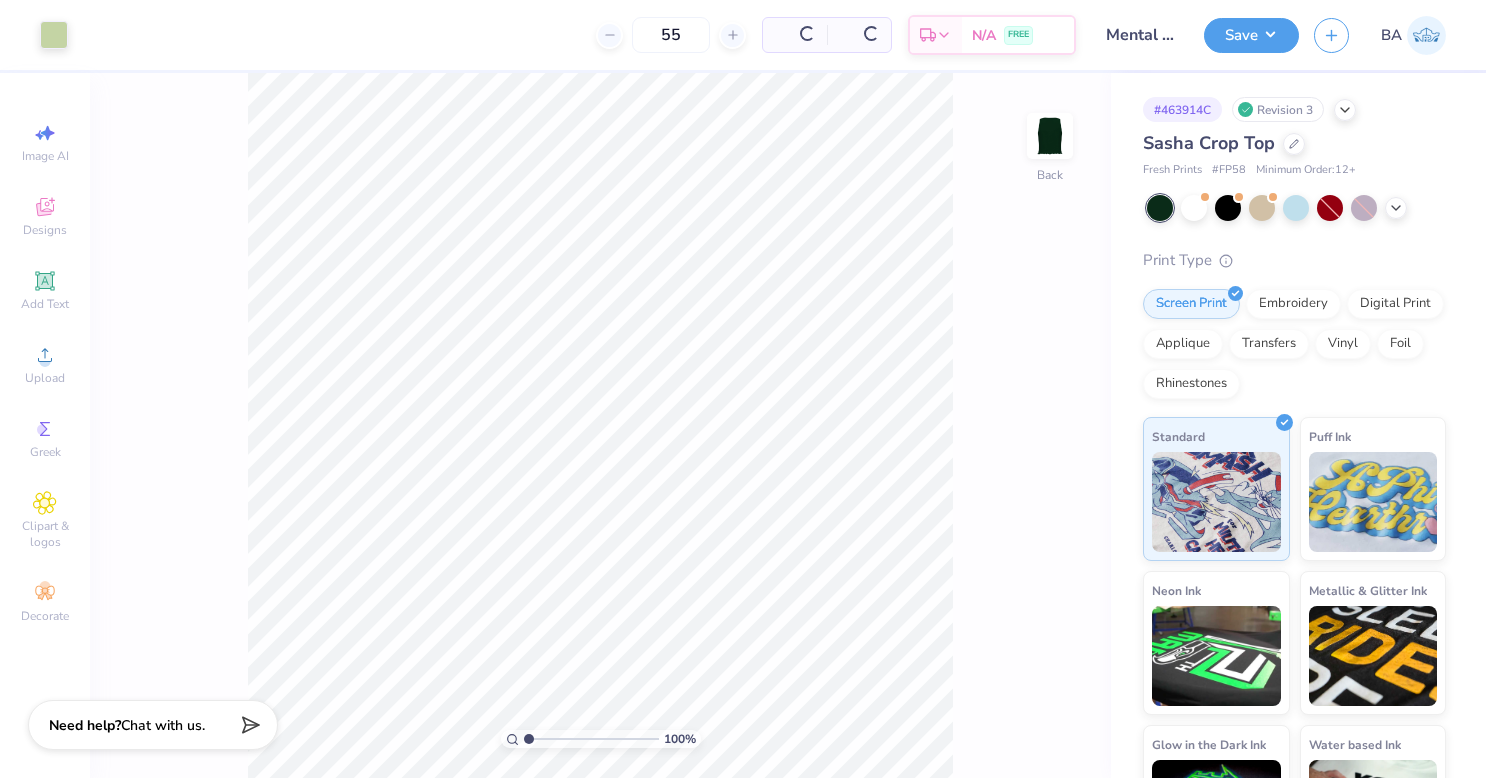 click on "55" at bounding box center (671, 35) 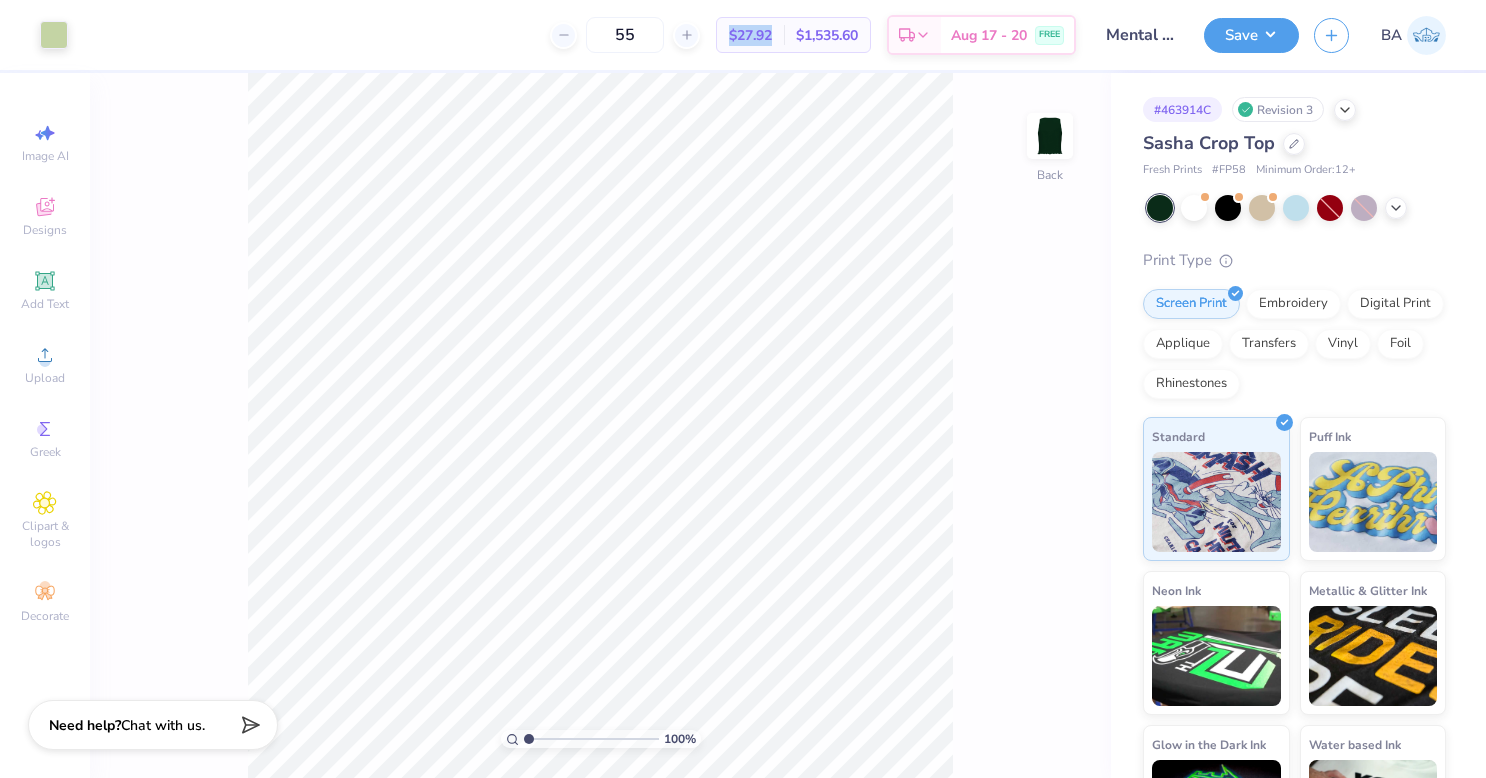 click 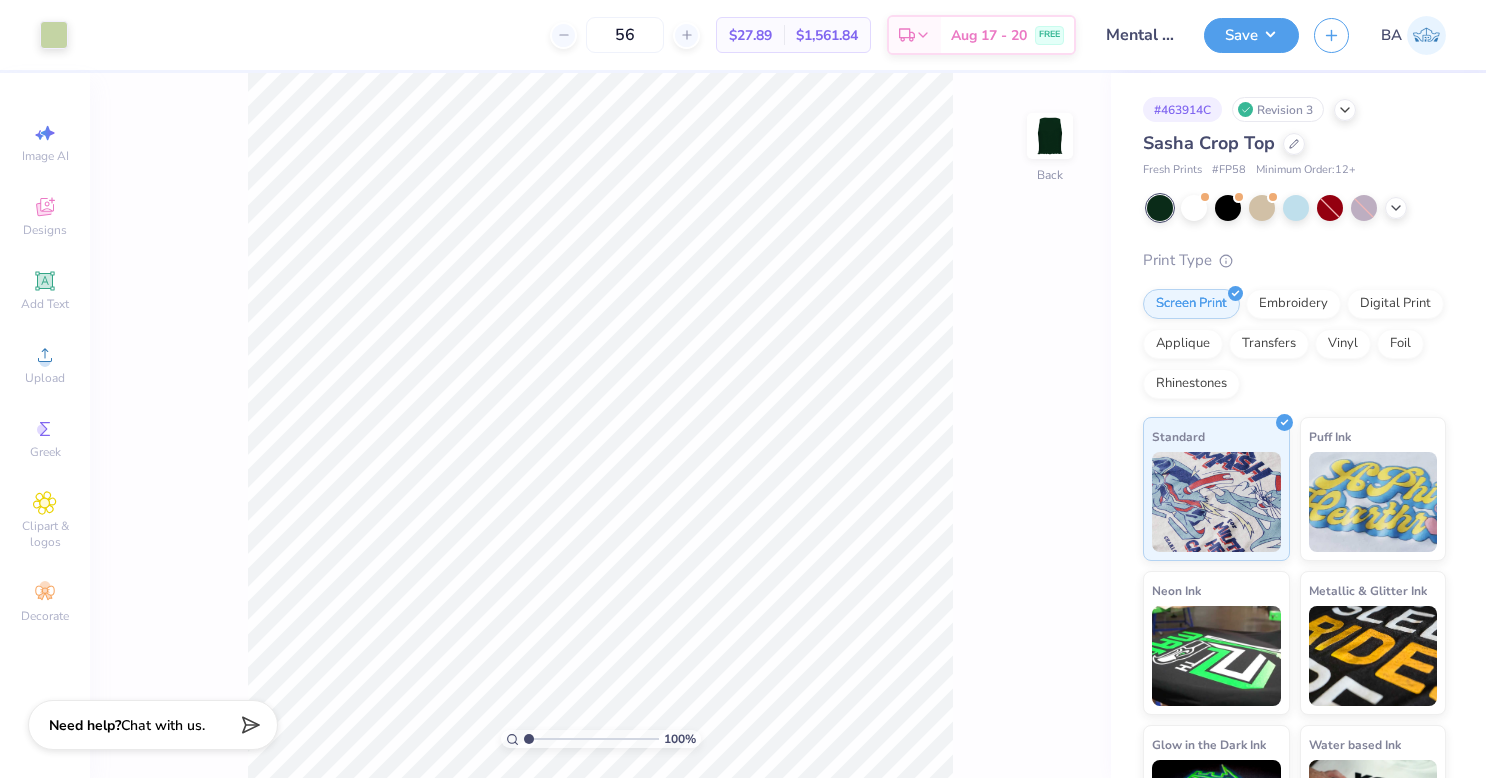 click on "56" at bounding box center [625, 35] 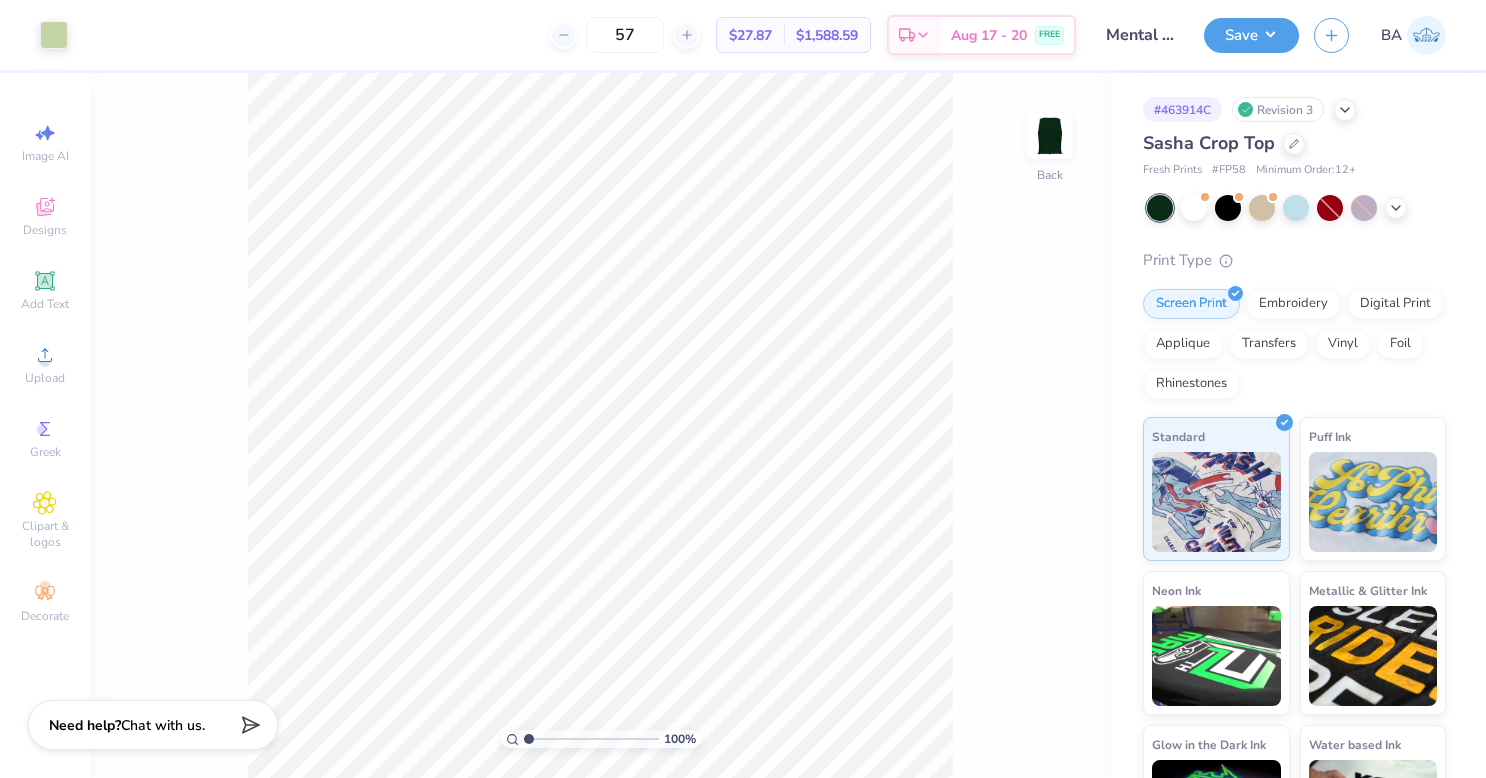 click 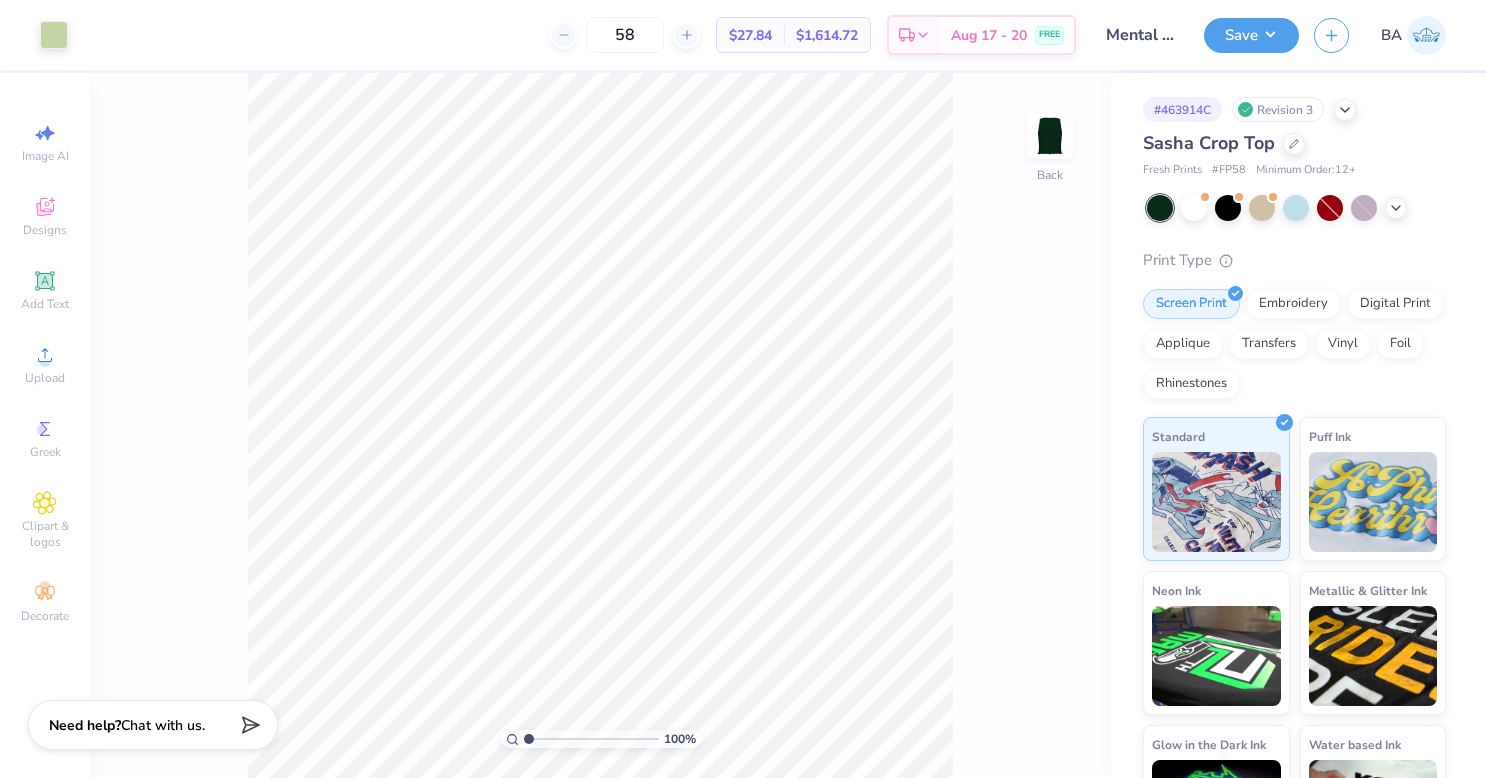 click 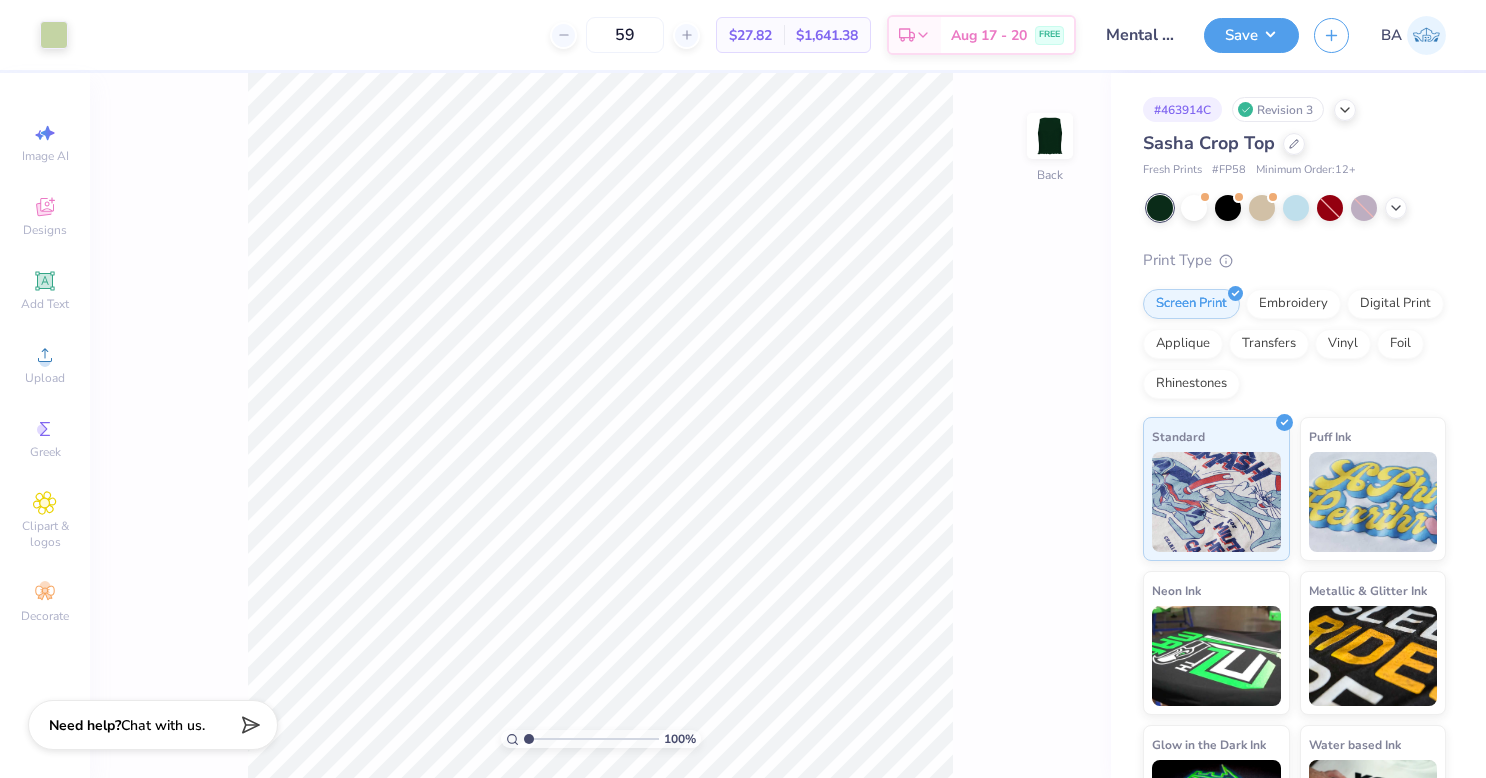 click 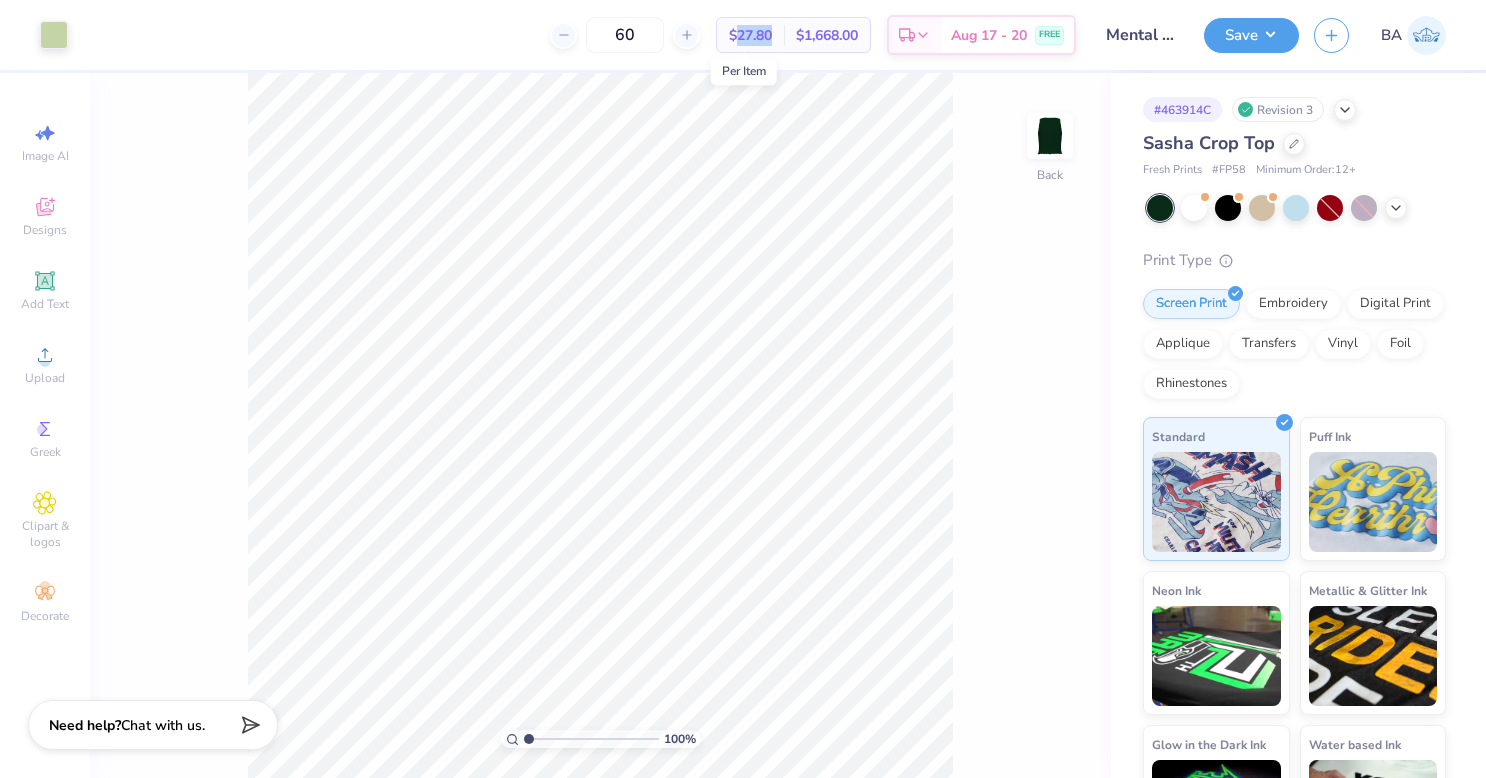 drag, startPoint x: 770, startPoint y: 32, endPoint x: 732, endPoint y: 34, distance: 38.052597 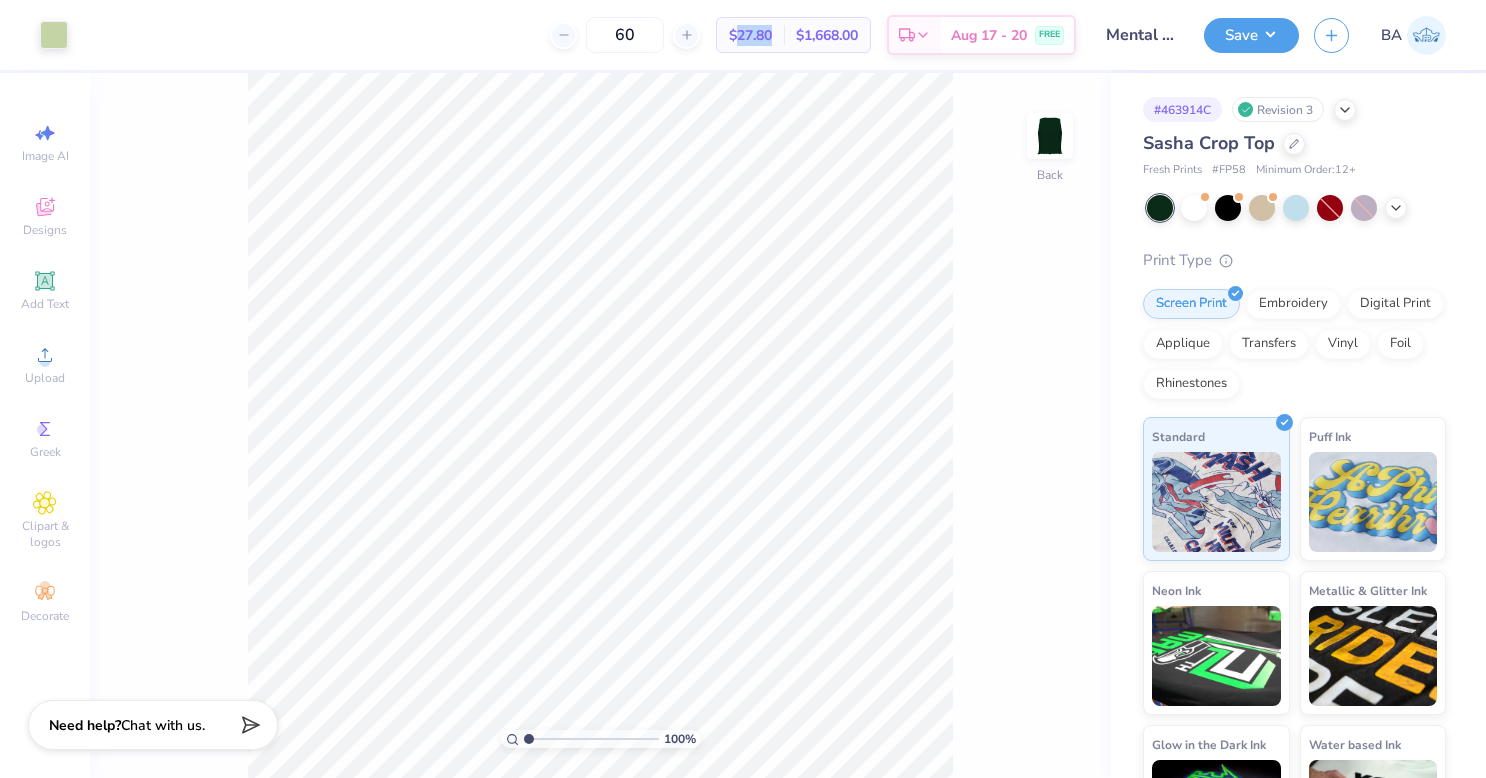 copy on "27.80" 